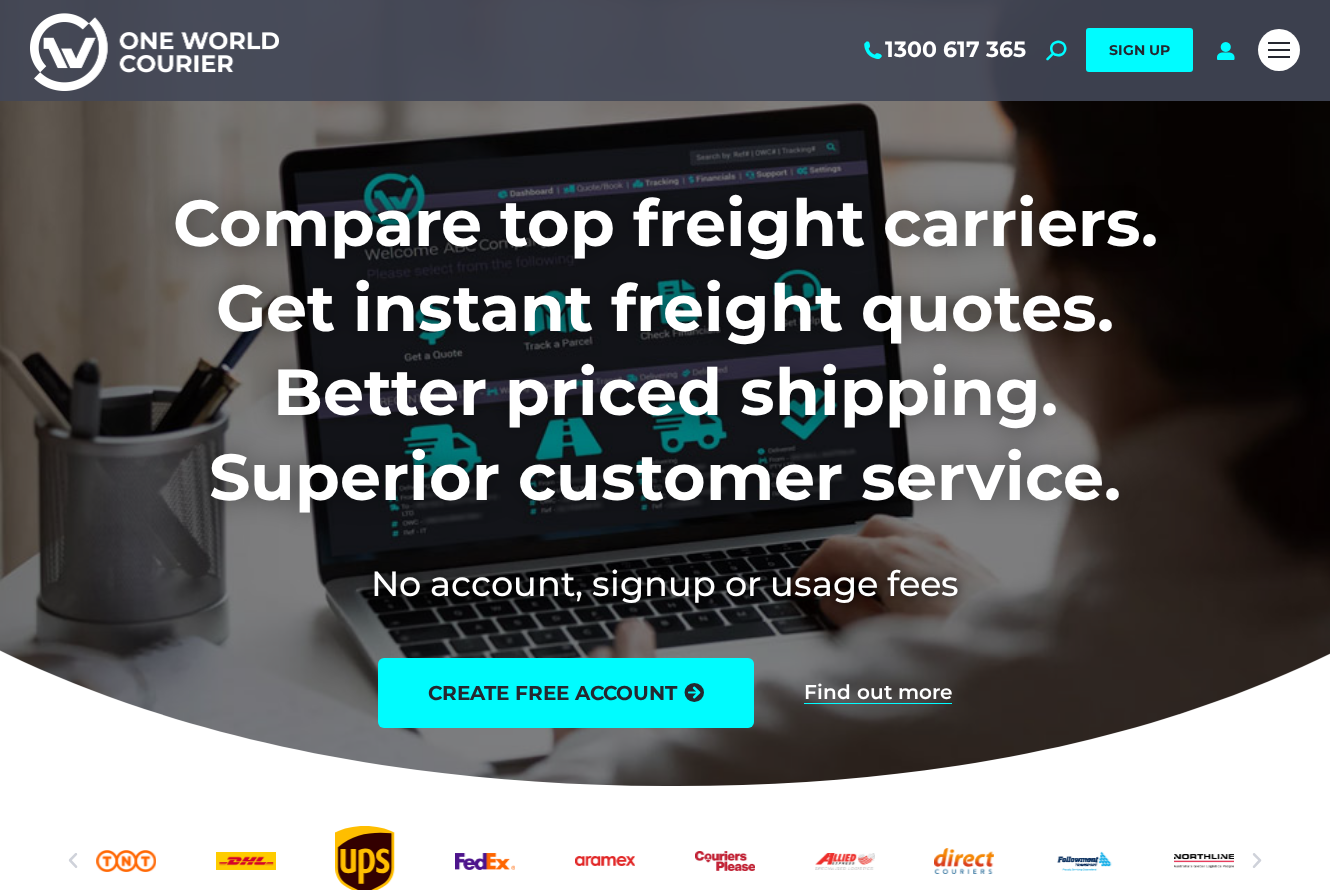 scroll, scrollTop: 0, scrollLeft: 0, axis: both 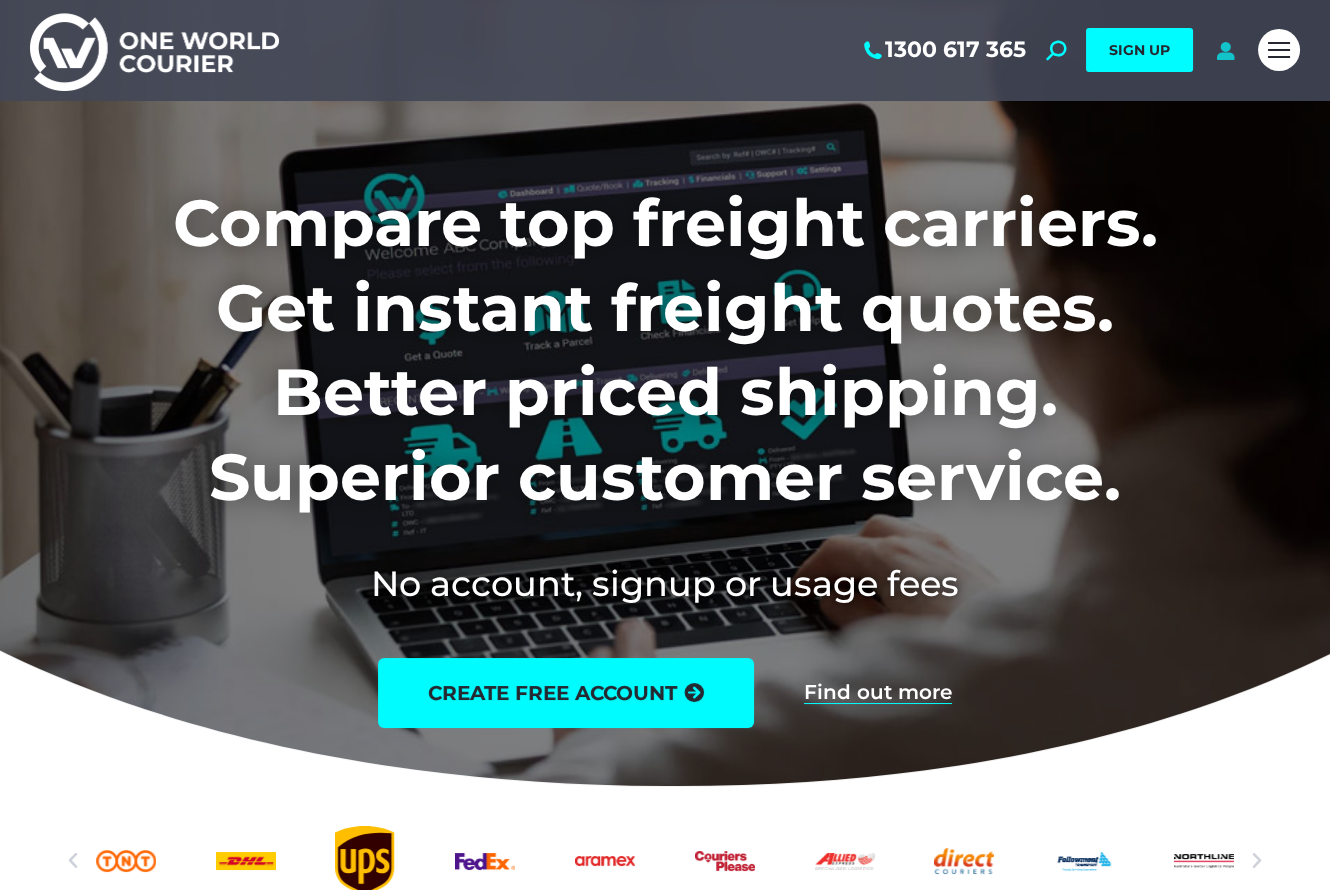 click at bounding box center [1225, 50] 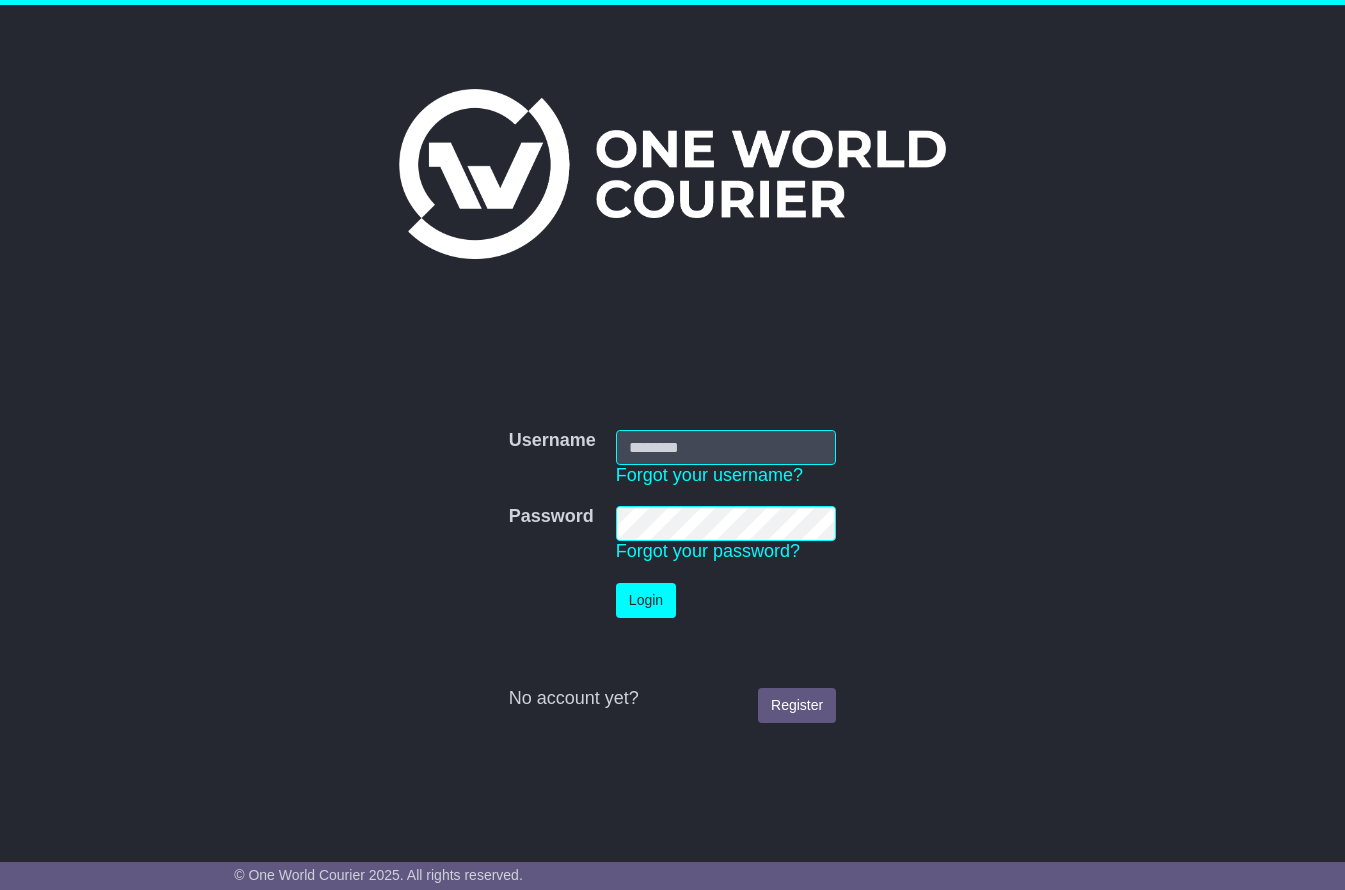 scroll, scrollTop: 0, scrollLeft: 0, axis: both 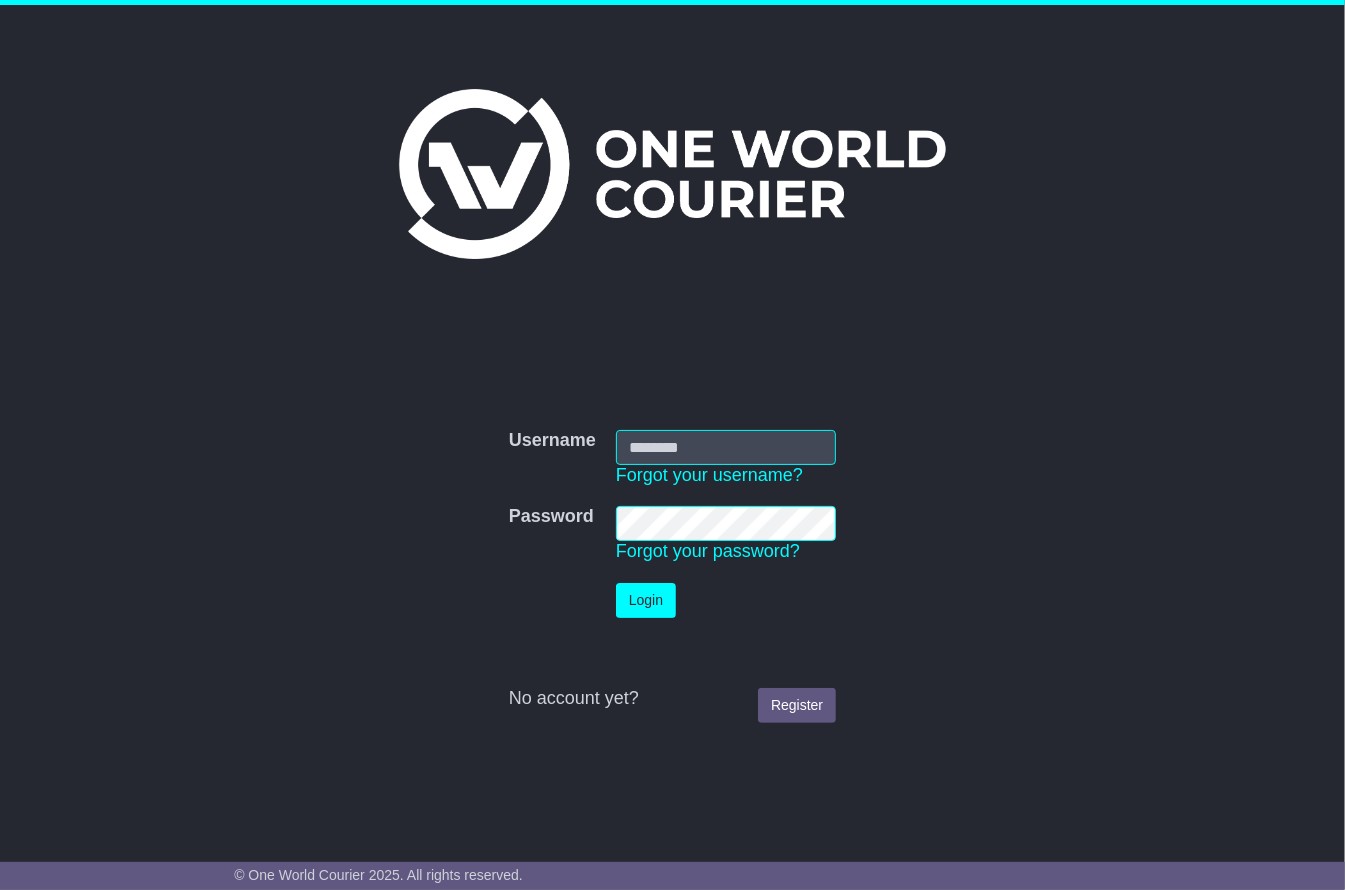 type on "**********" 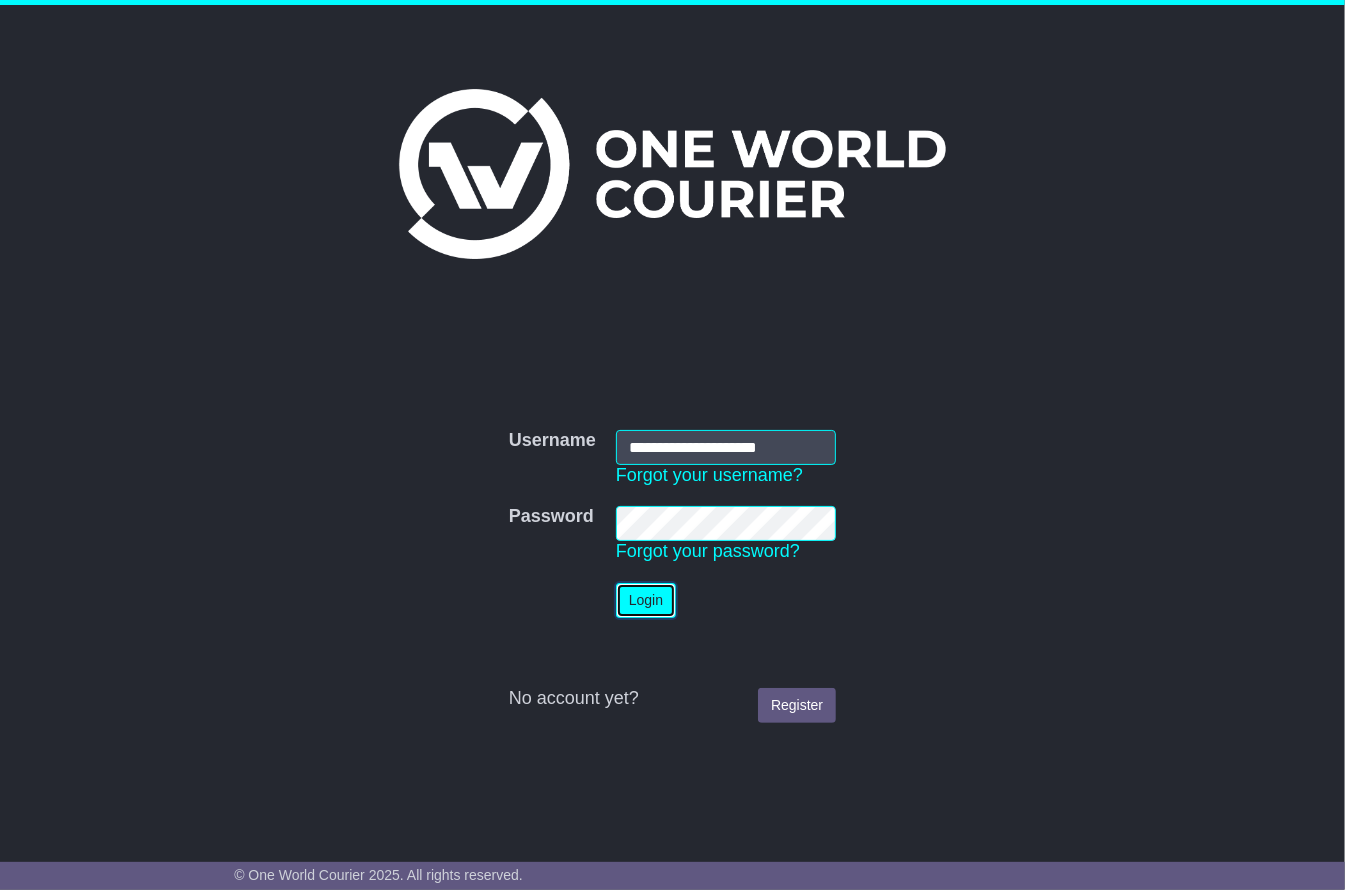 click on "Login" at bounding box center [646, 600] 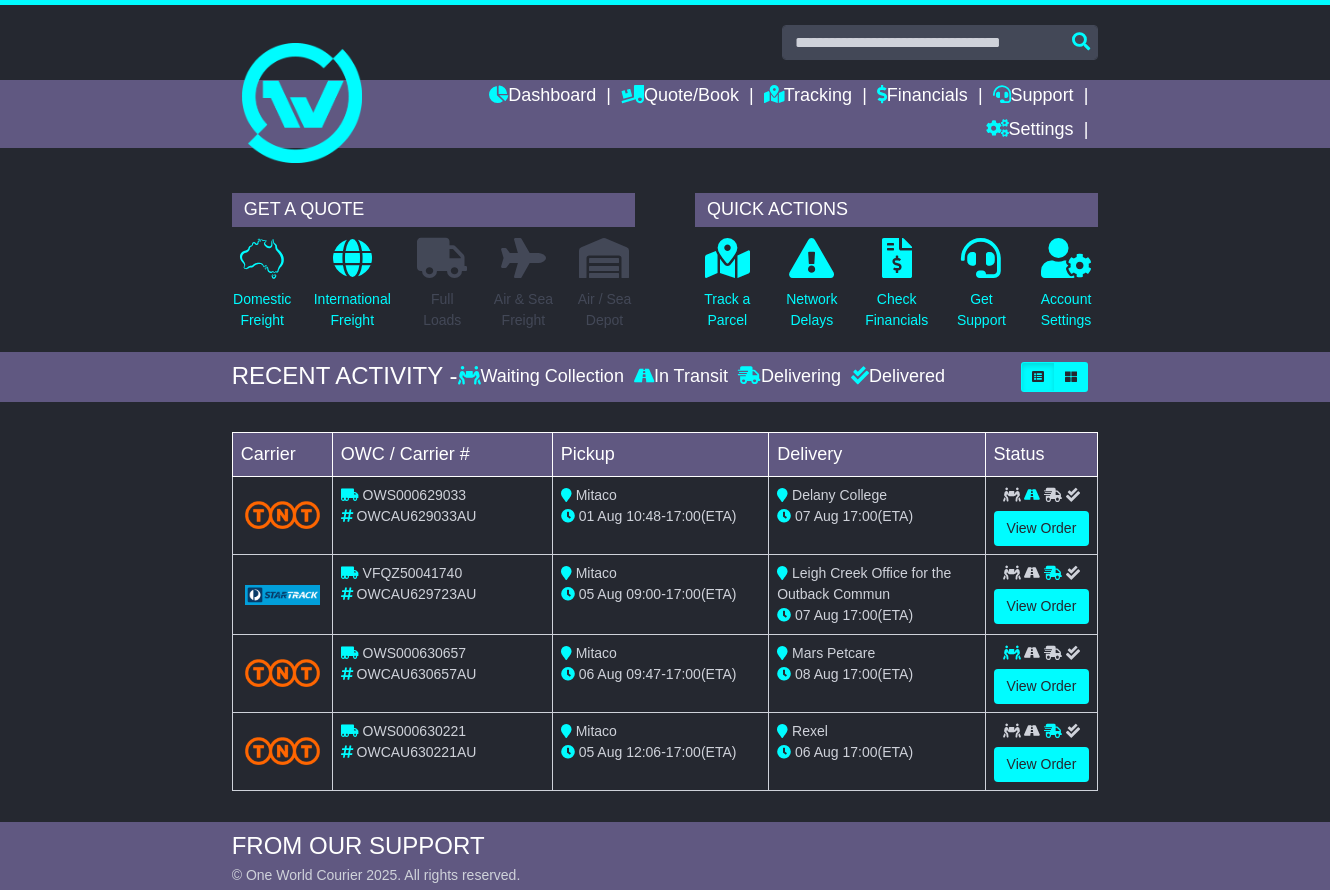 scroll, scrollTop: 0, scrollLeft: 0, axis: both 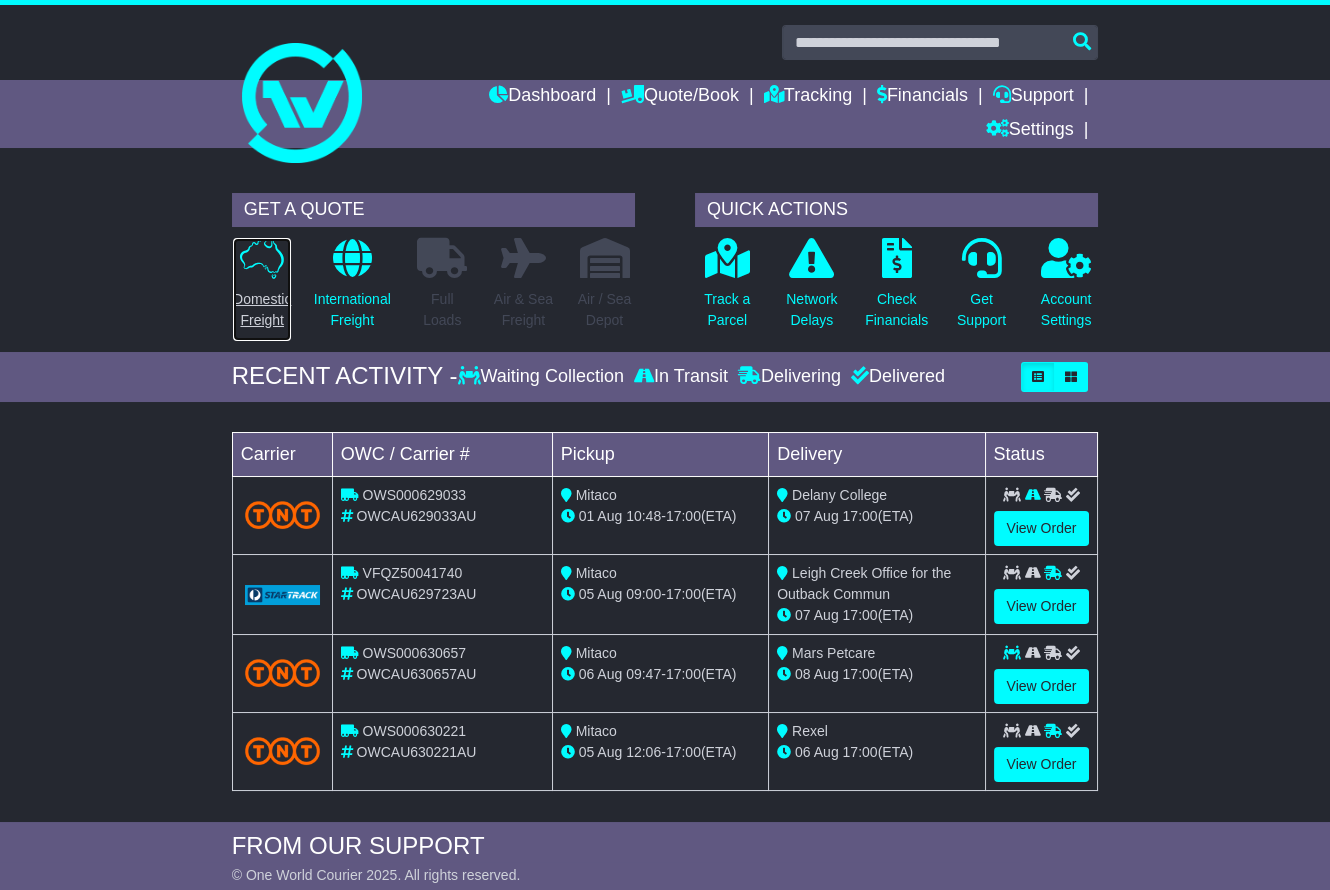click on "Domestic Freight" at bounding box center [262, 310] 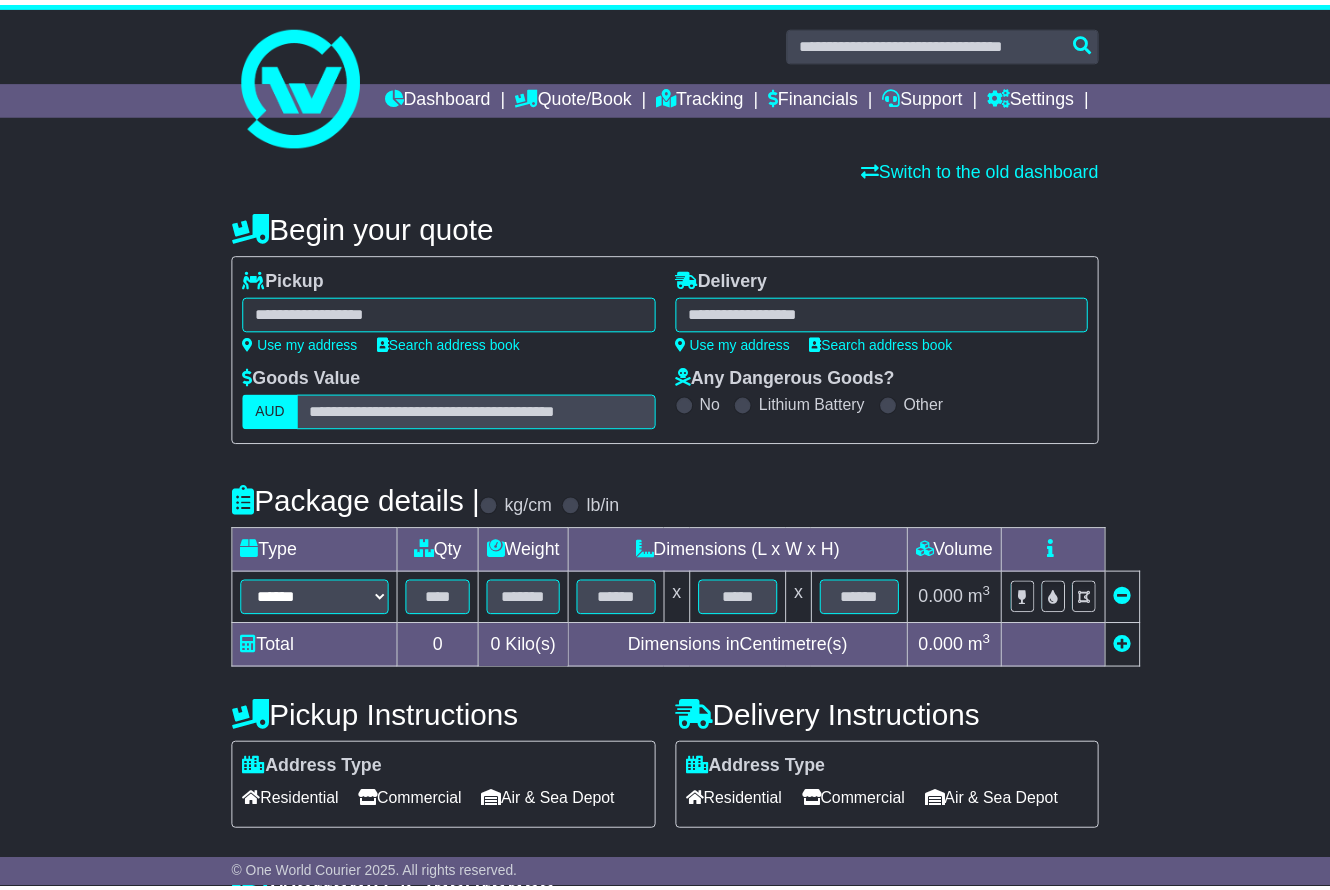scroll, scrollTop: 0, scrollLeft: 0, axis: both 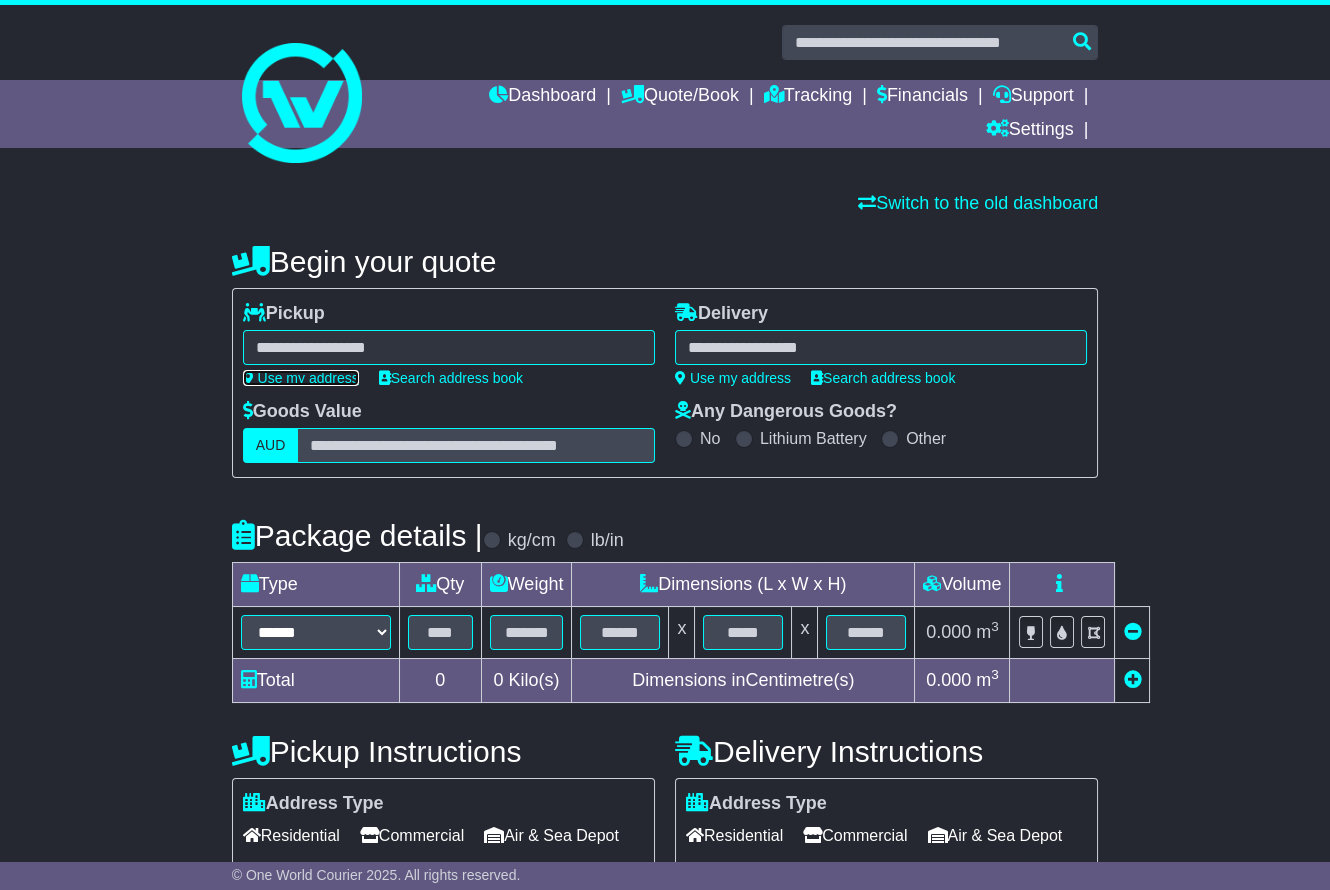 click on "Use my address" at bounding box center [301, 378] 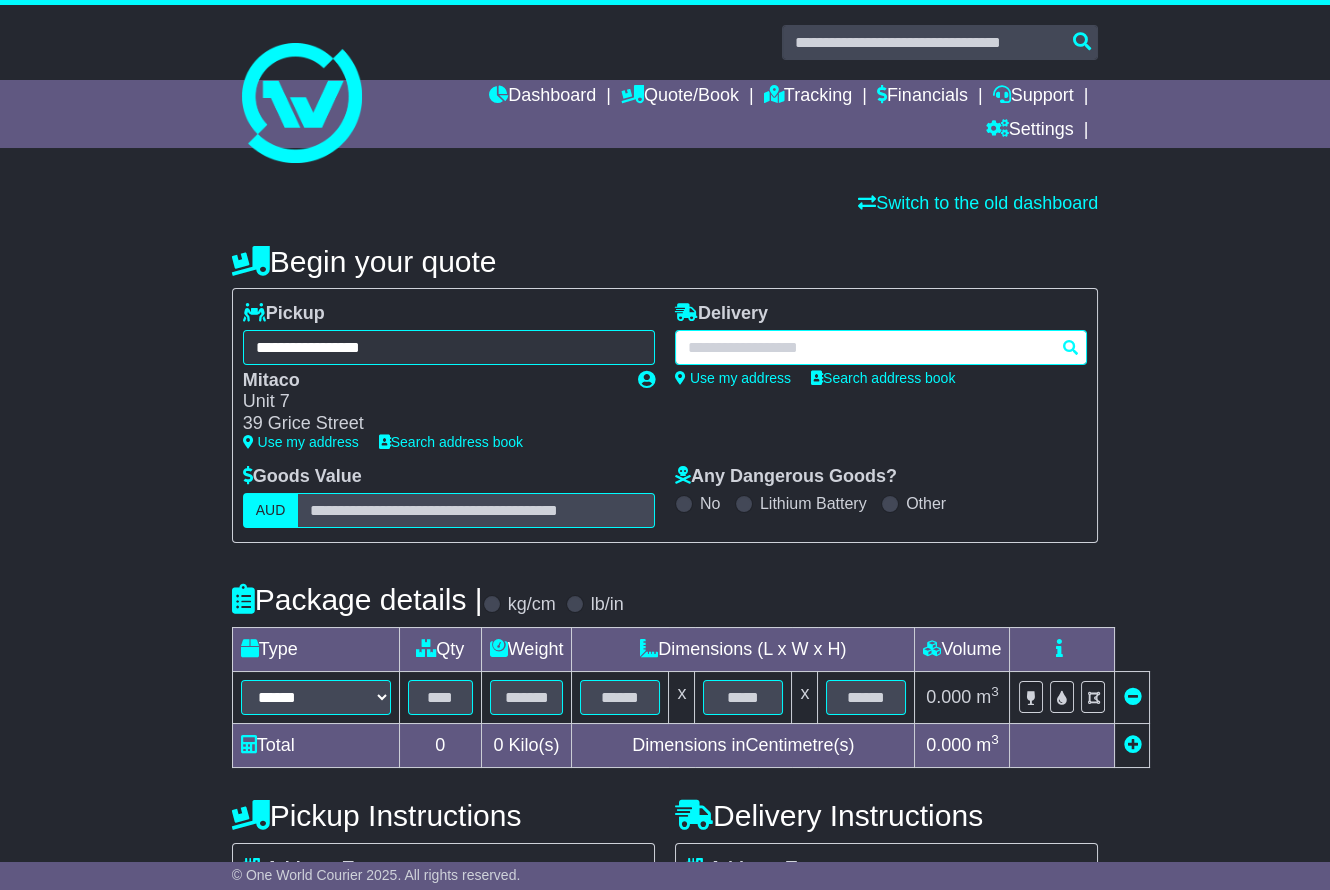 click at bounding box center [881, 347] 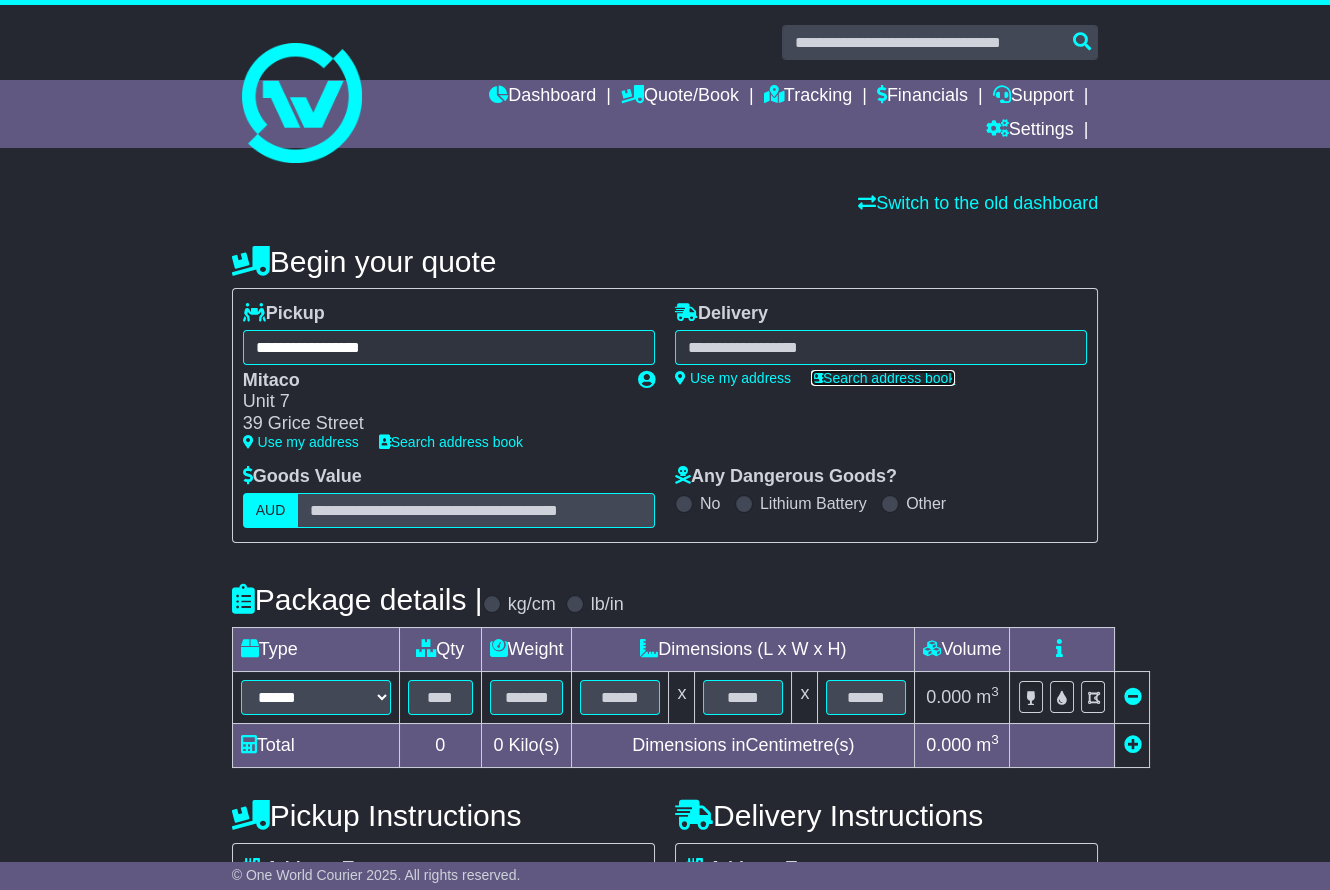 click on "Search address book" at bounding box center [883, 378] 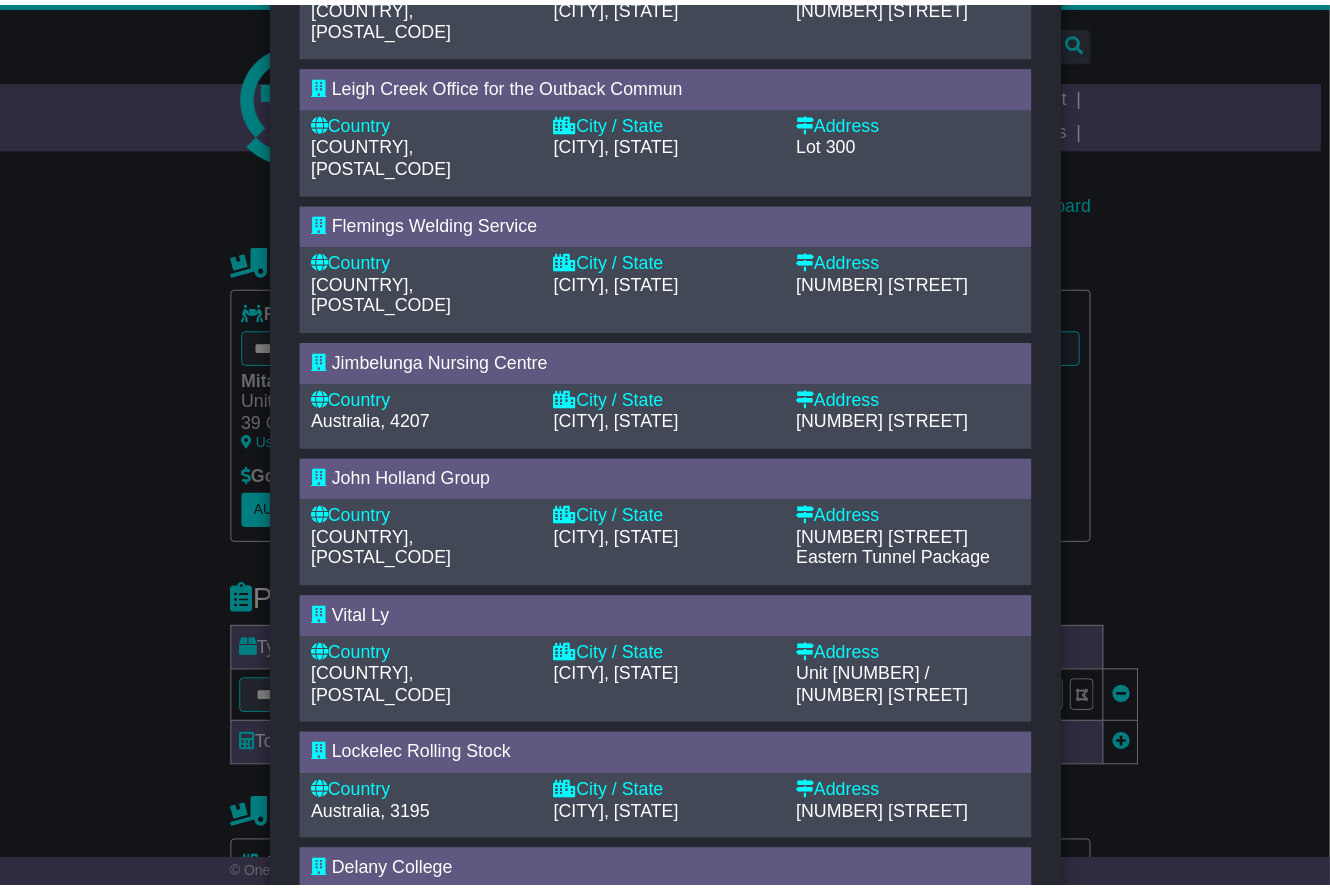 scroll, scrollTop: 0, scrollLeft: 0, axis: both 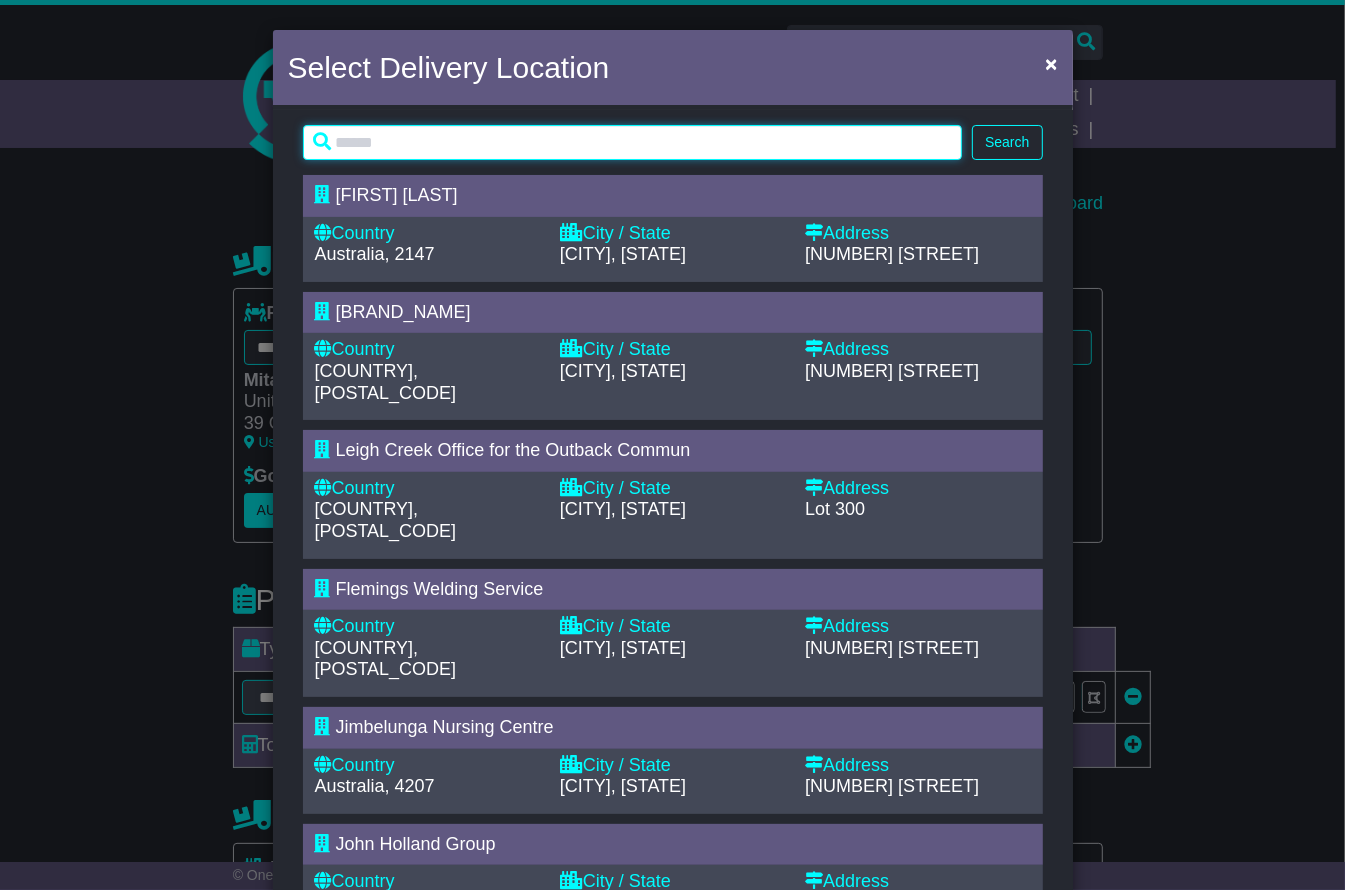 click at bounding box center [633, 142] 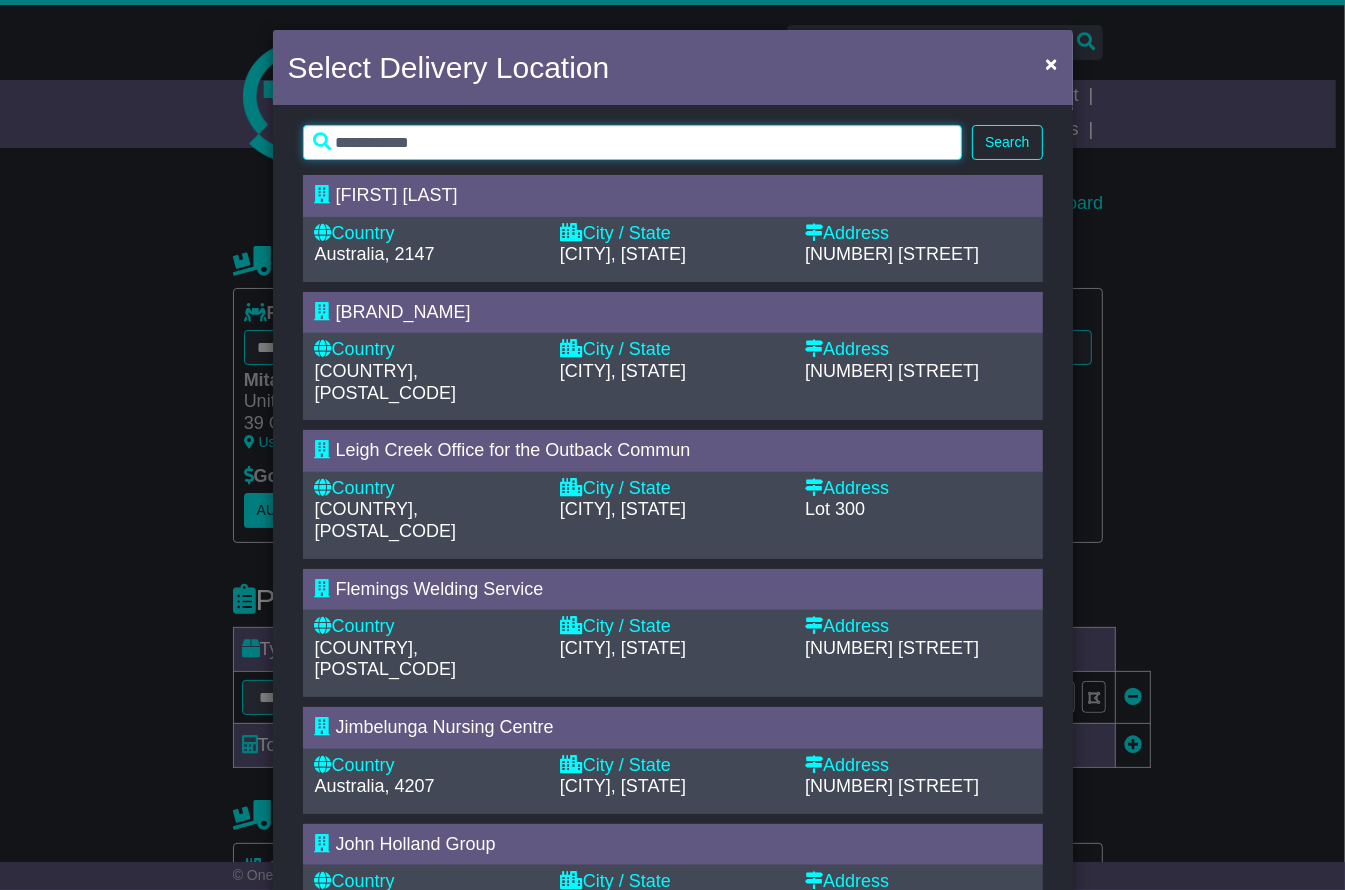 type on "**********" 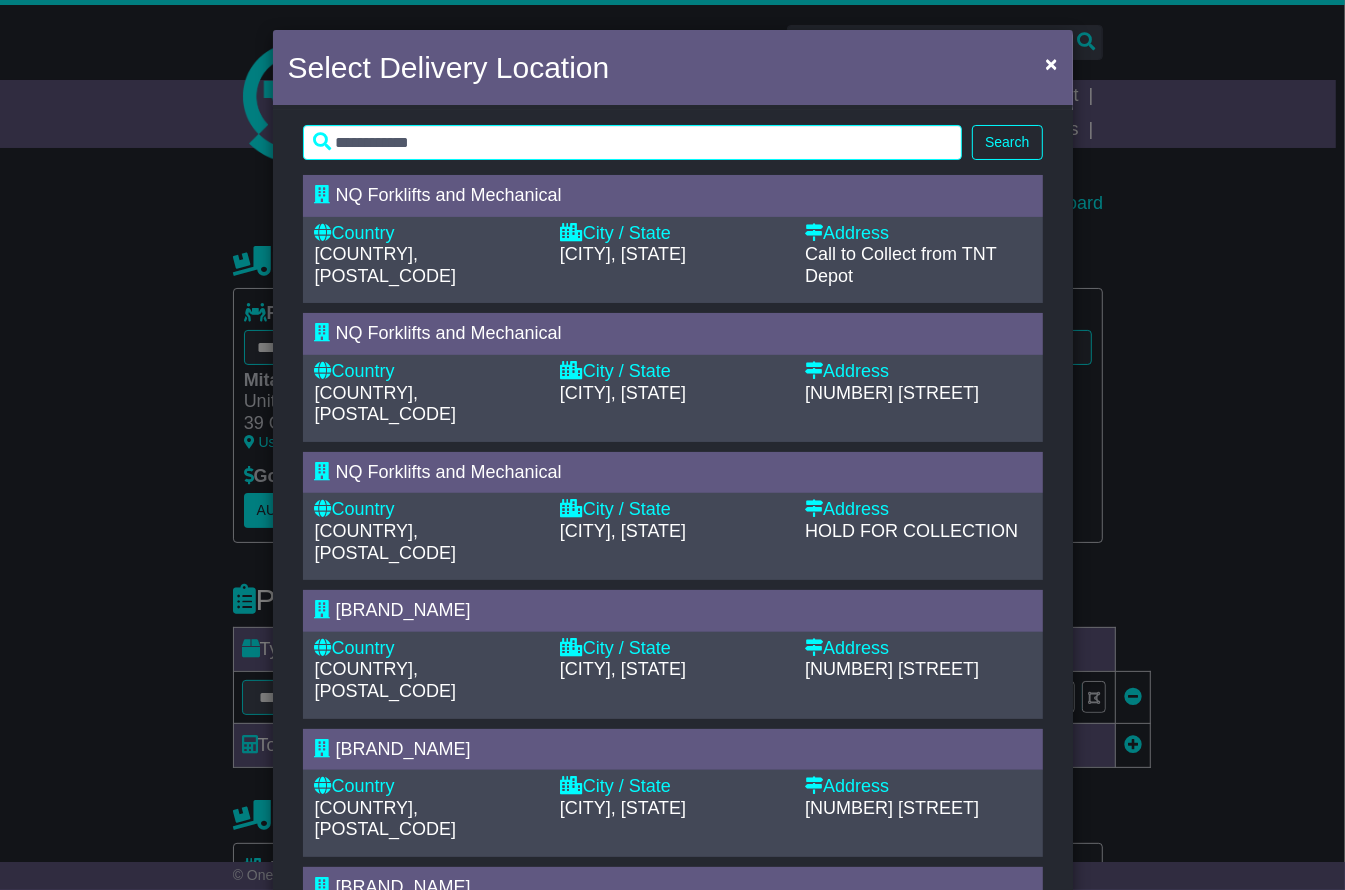 click on "NQ Forklifts and Mechanical" at bounding box center (449, 333) 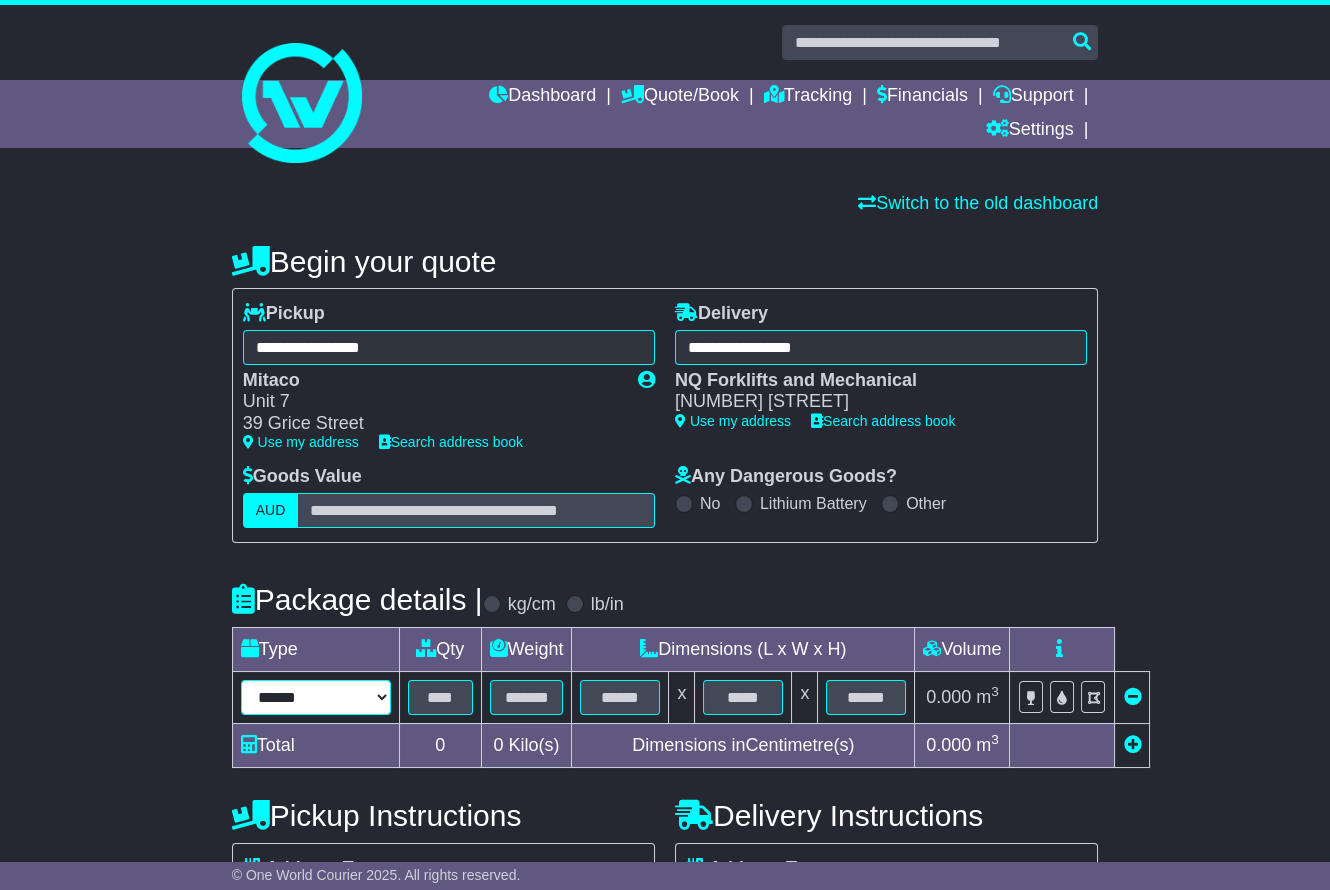 click on "**********" at bounding box center (316, 697) 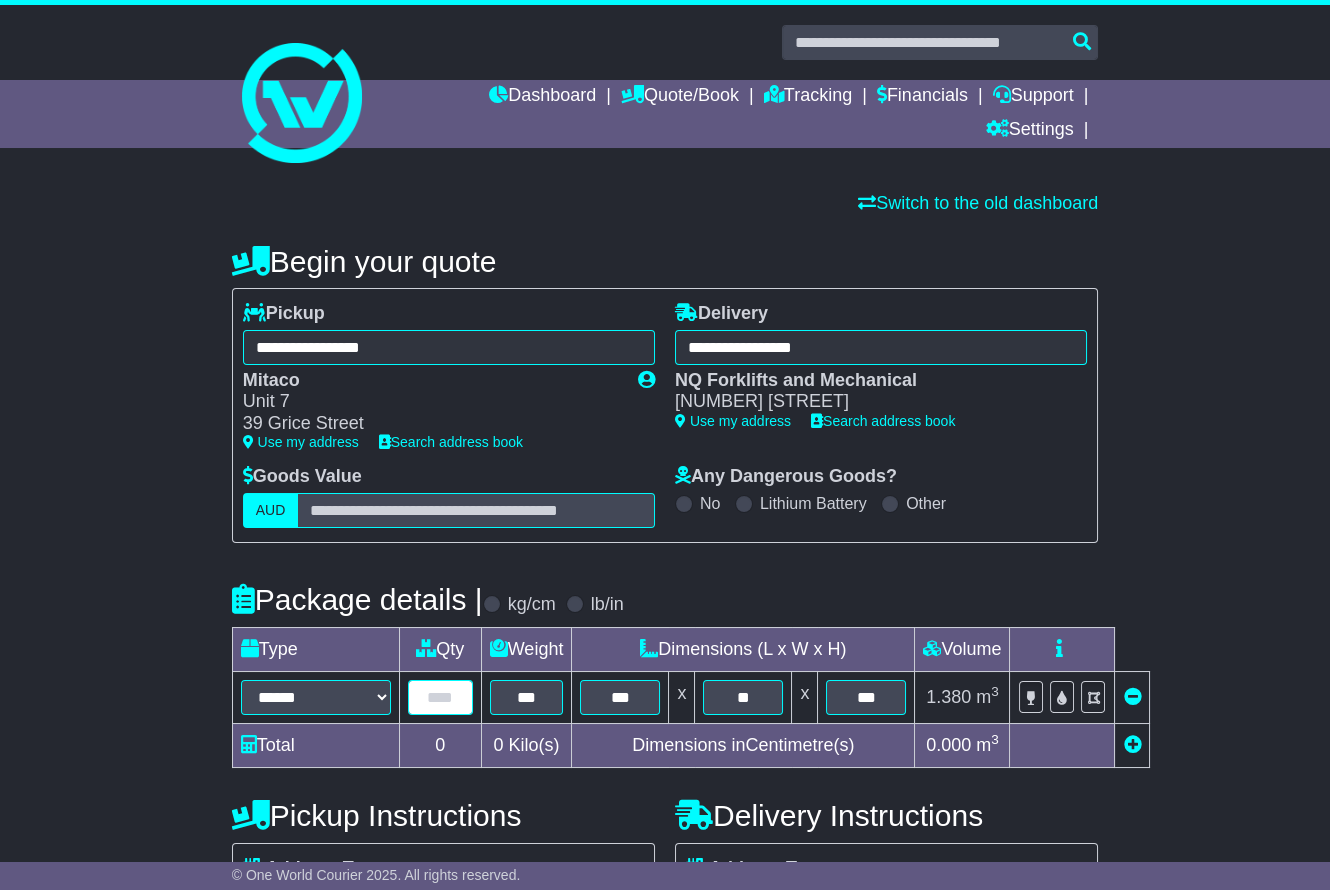 click at bounding box center [440, 697] 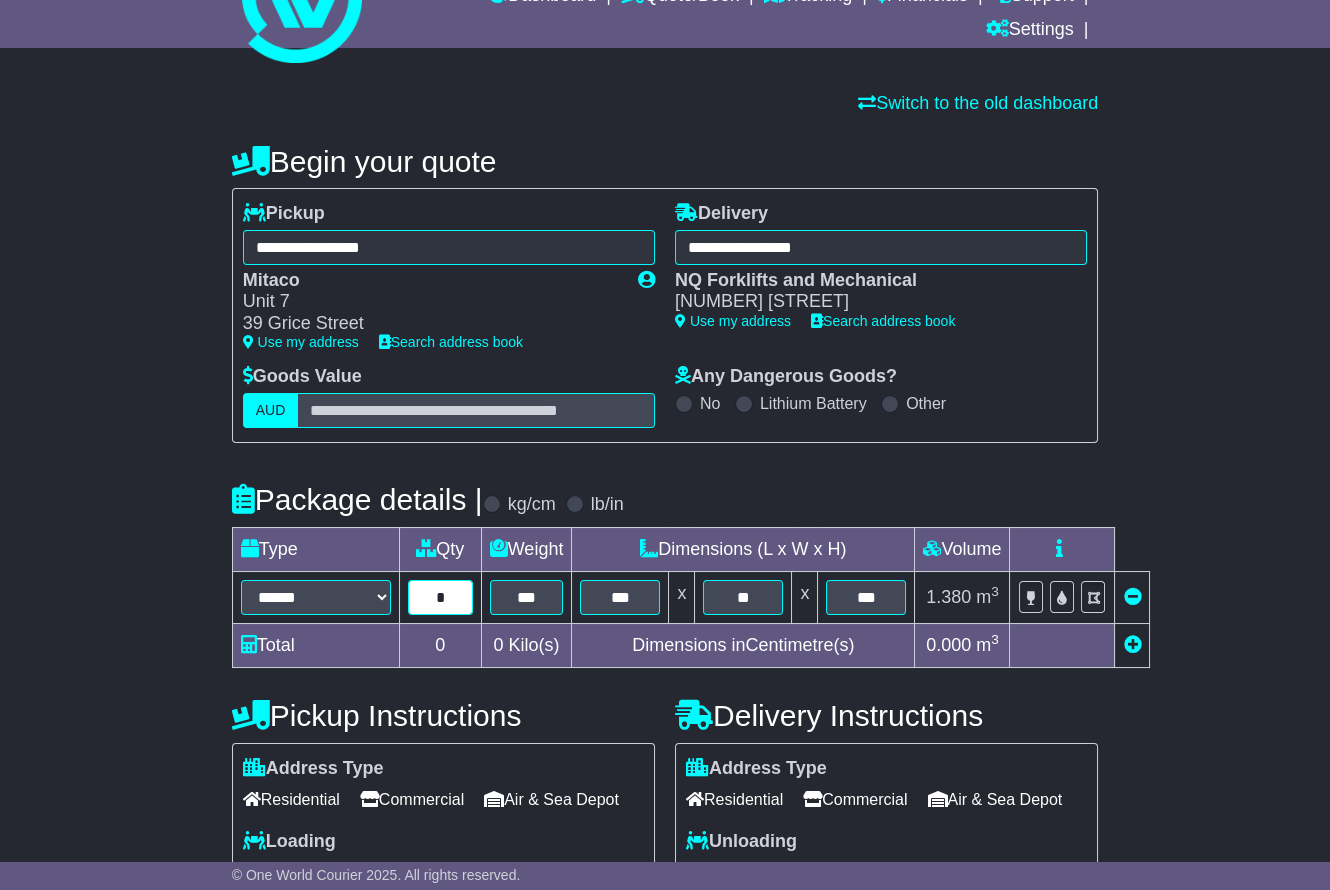 scroll, scrollTop: 400, scrollLeft: 0, axis: vertical 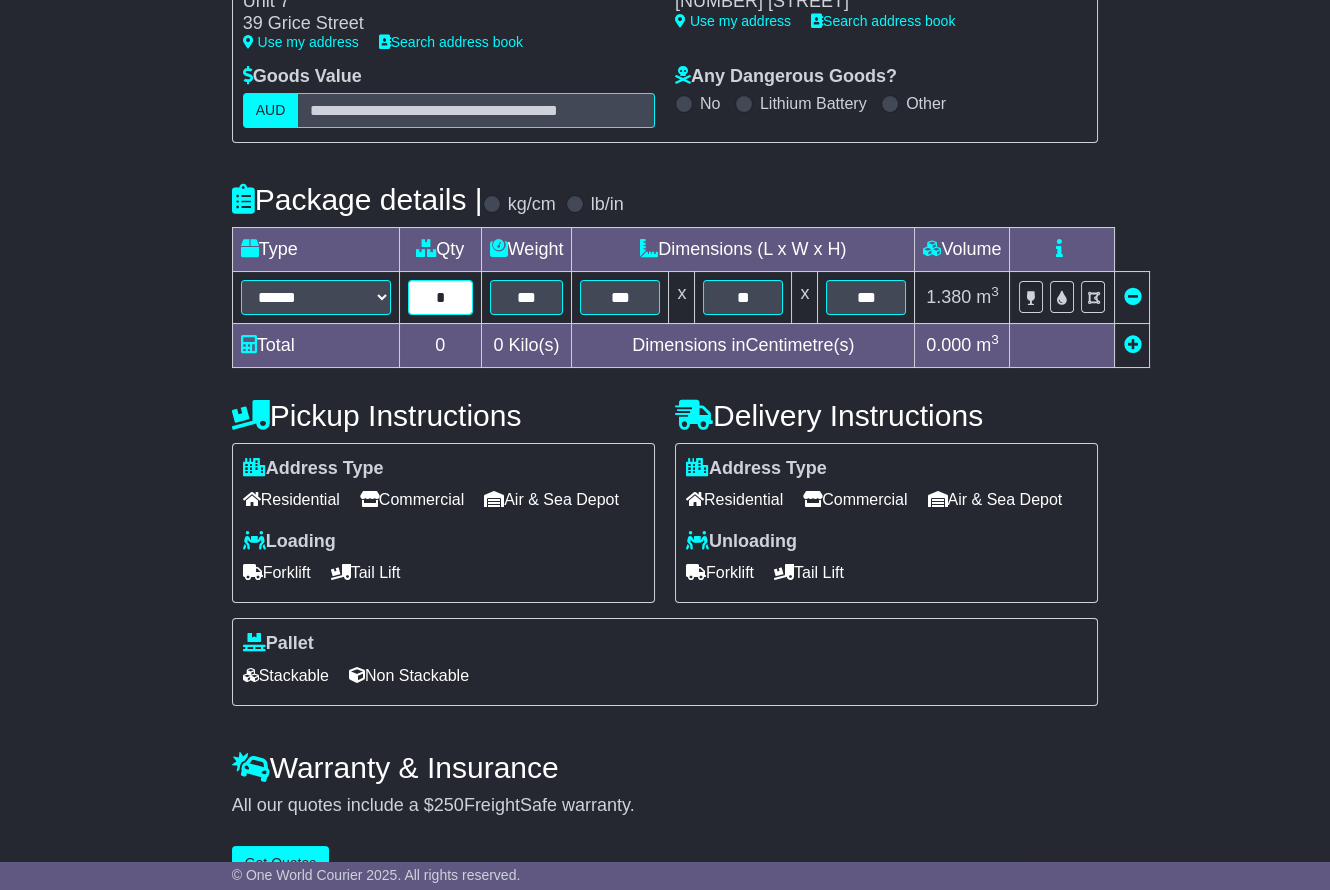 type on "*" 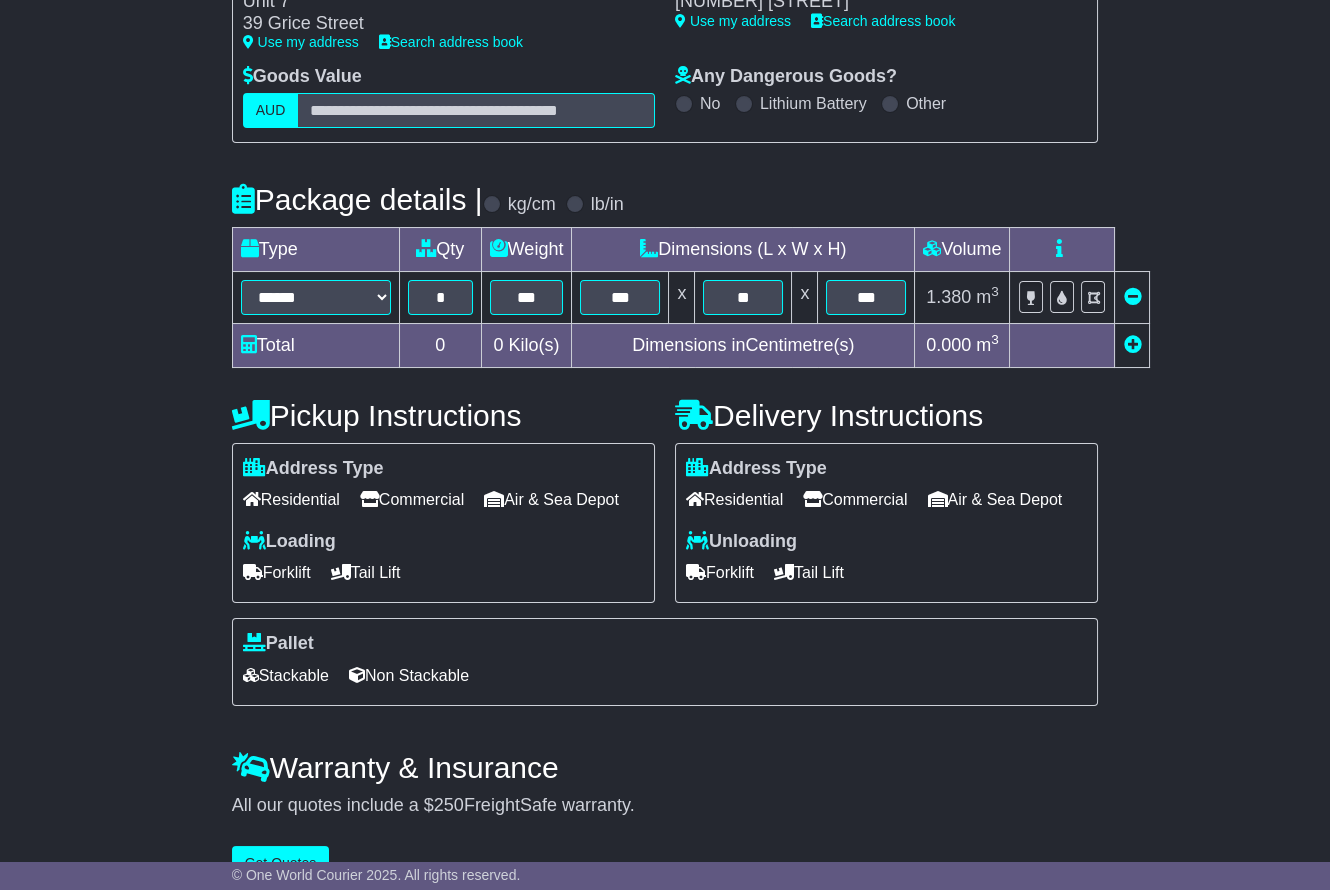 click on "Forklift" at bounding box center [720, 572] 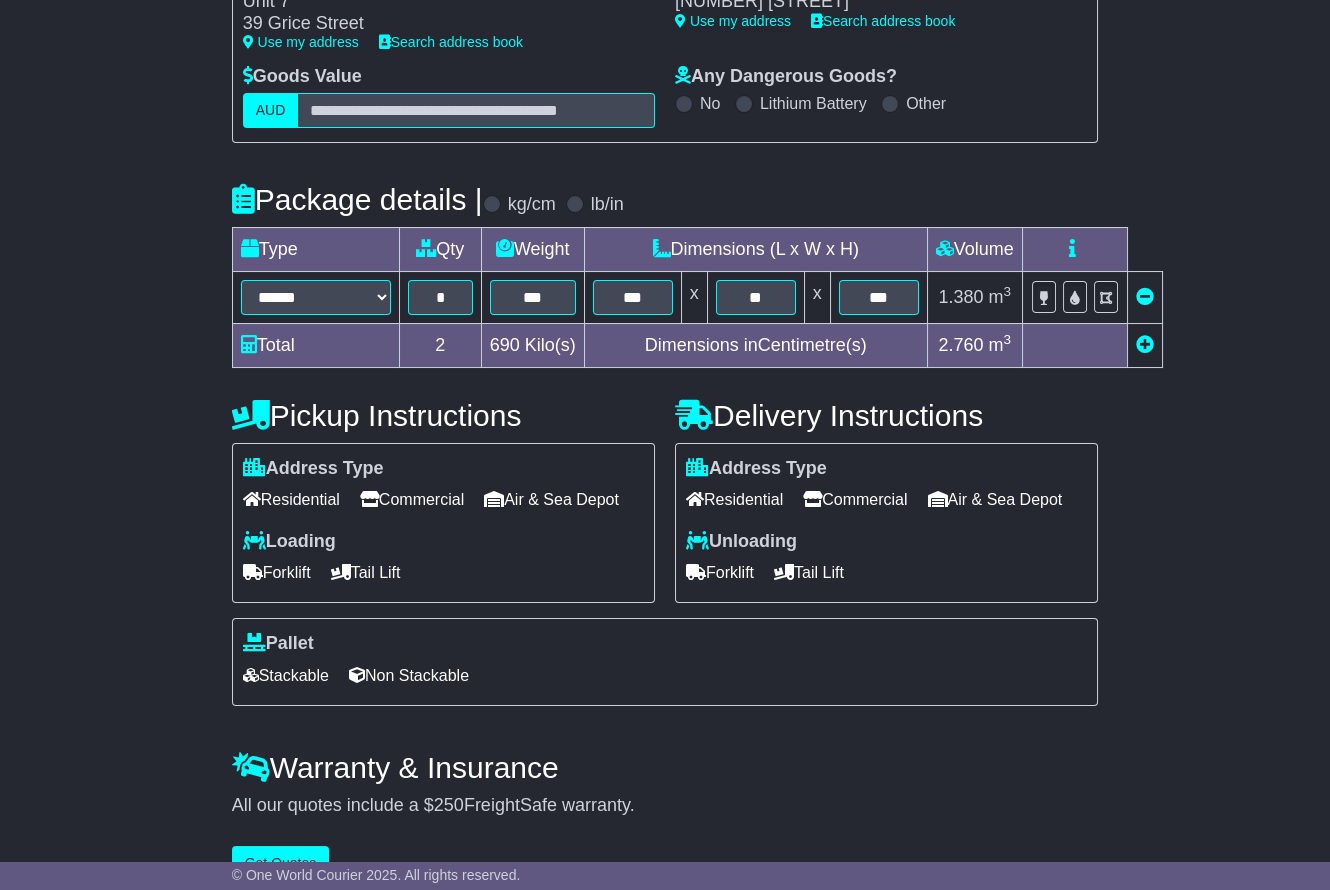 click on "Forklift" at bounding box center [277, 572] 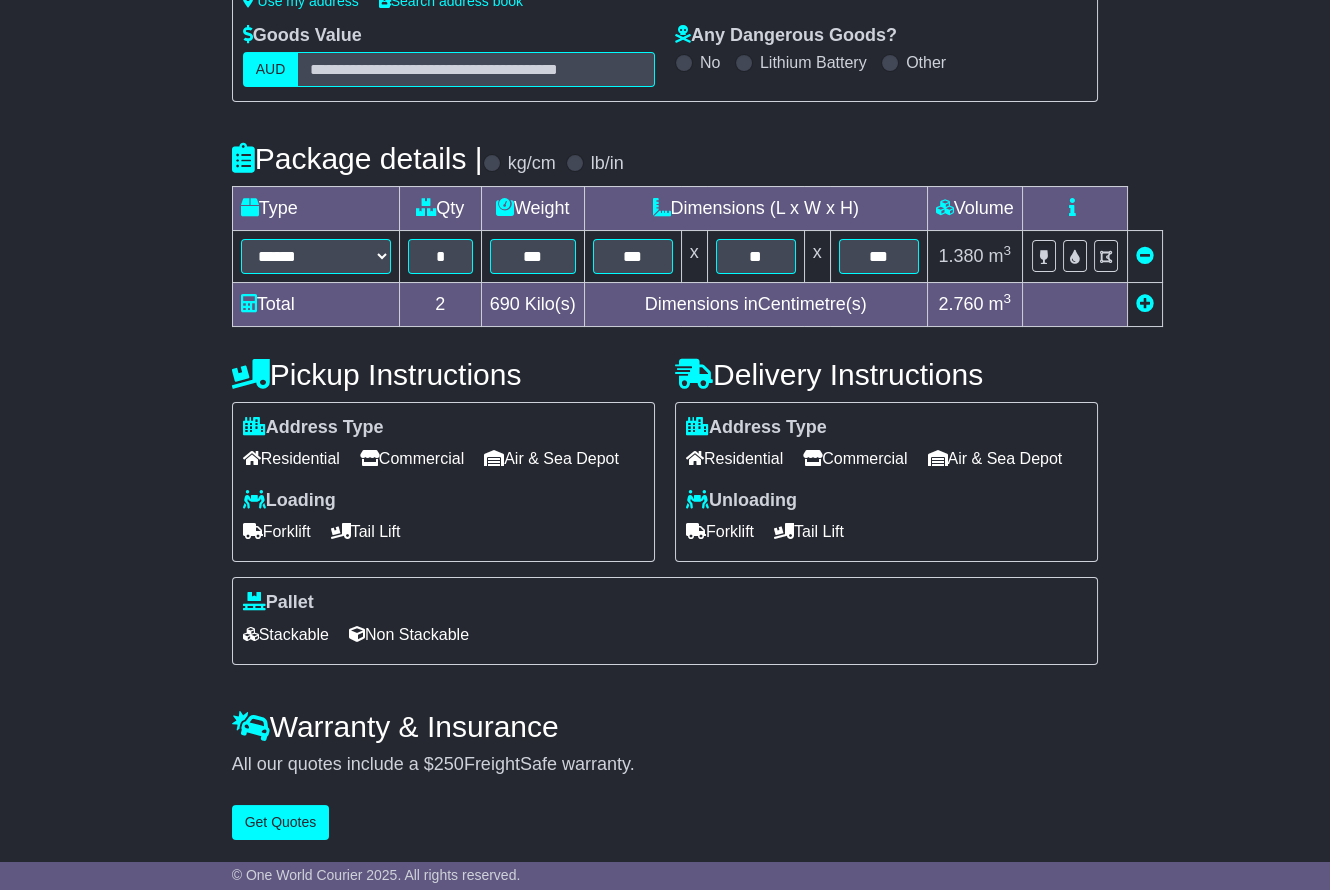 scroll, scrollTop: 472, scrollLeft: 0, axis: vertical 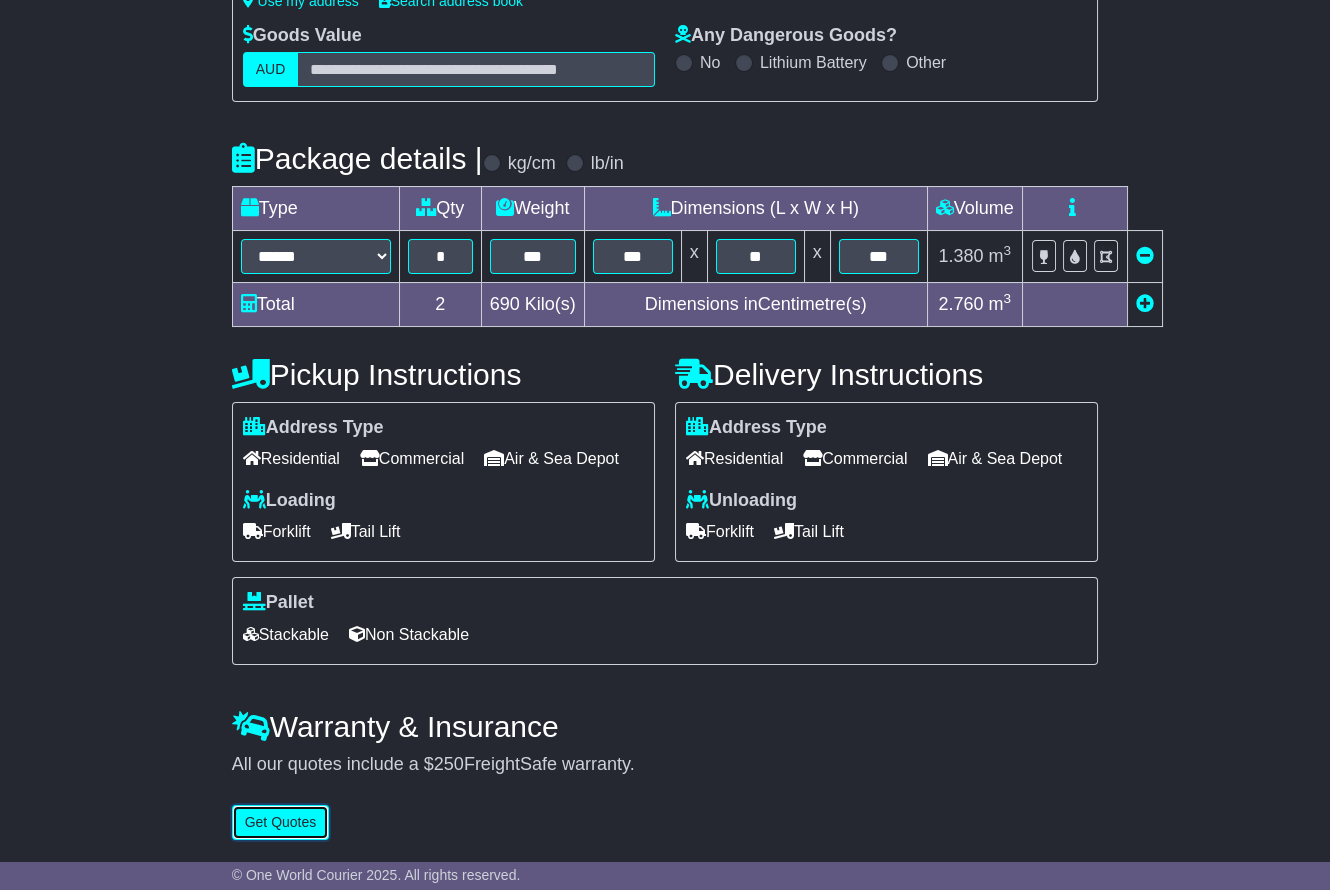 click on "Get Quotes" at bounding box center (281, 822) 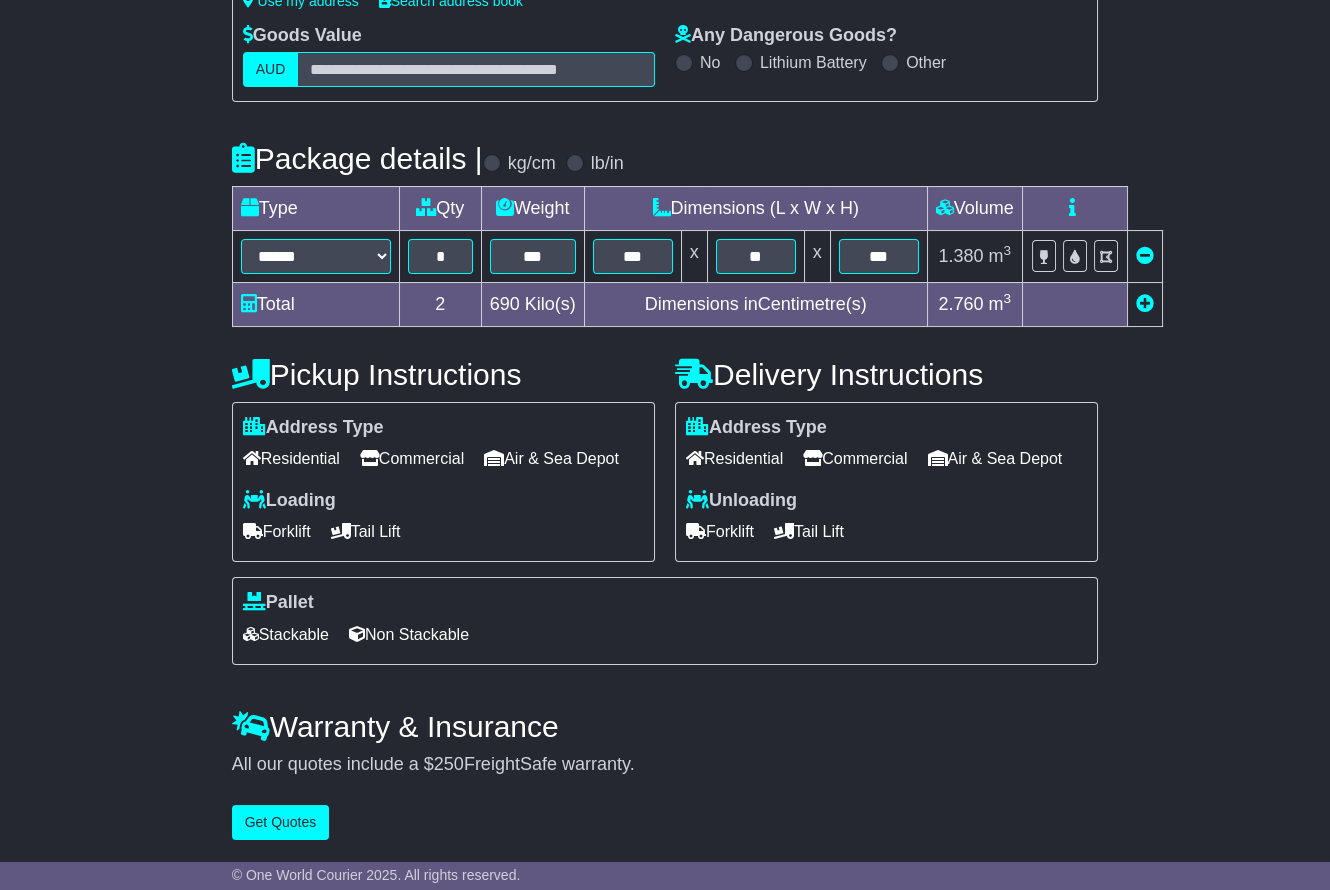 scroll, scrollTop: 0, scrollLeft: 0, axis: both 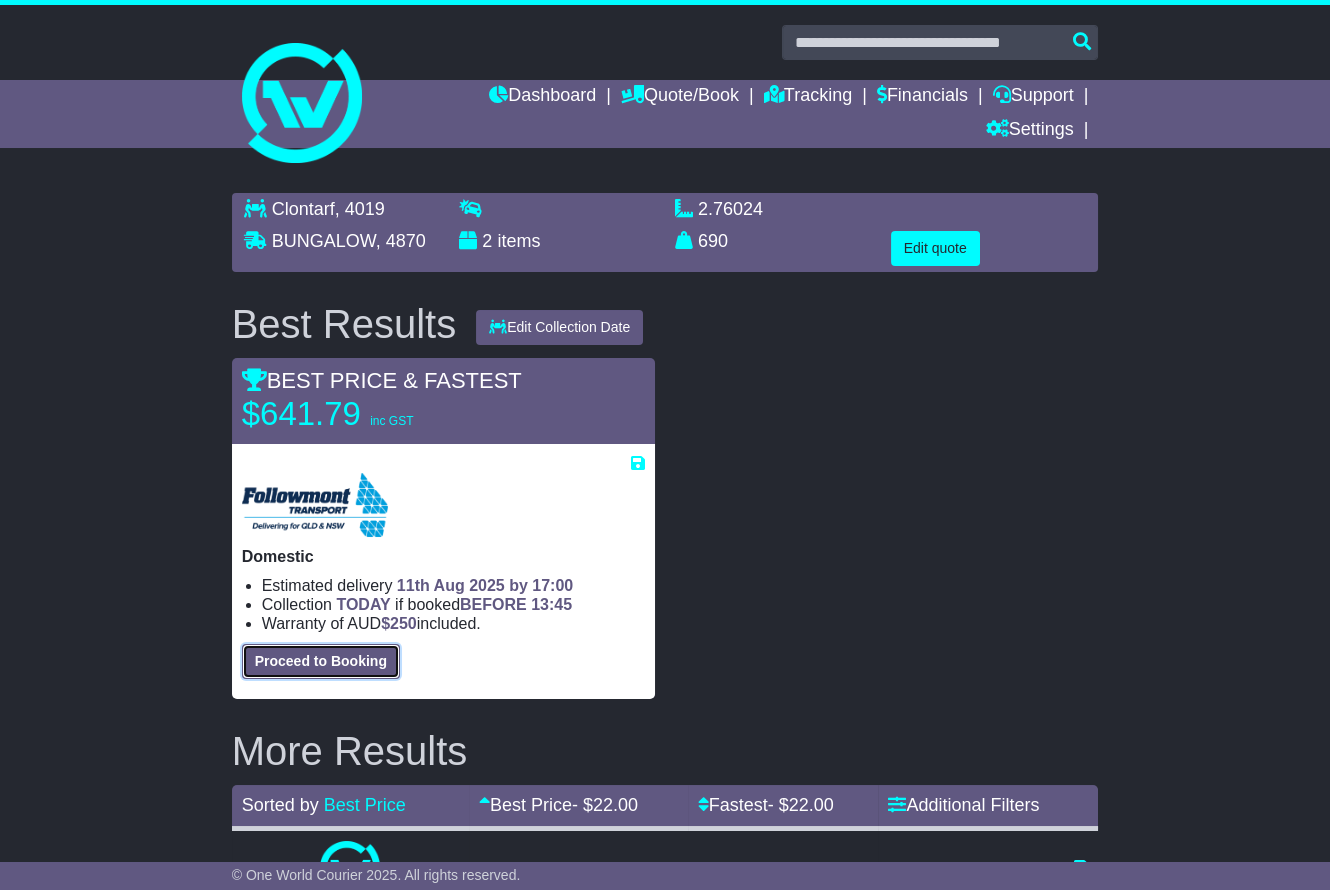 click on "Proceed to Booking" at bounding box center [321, 661] 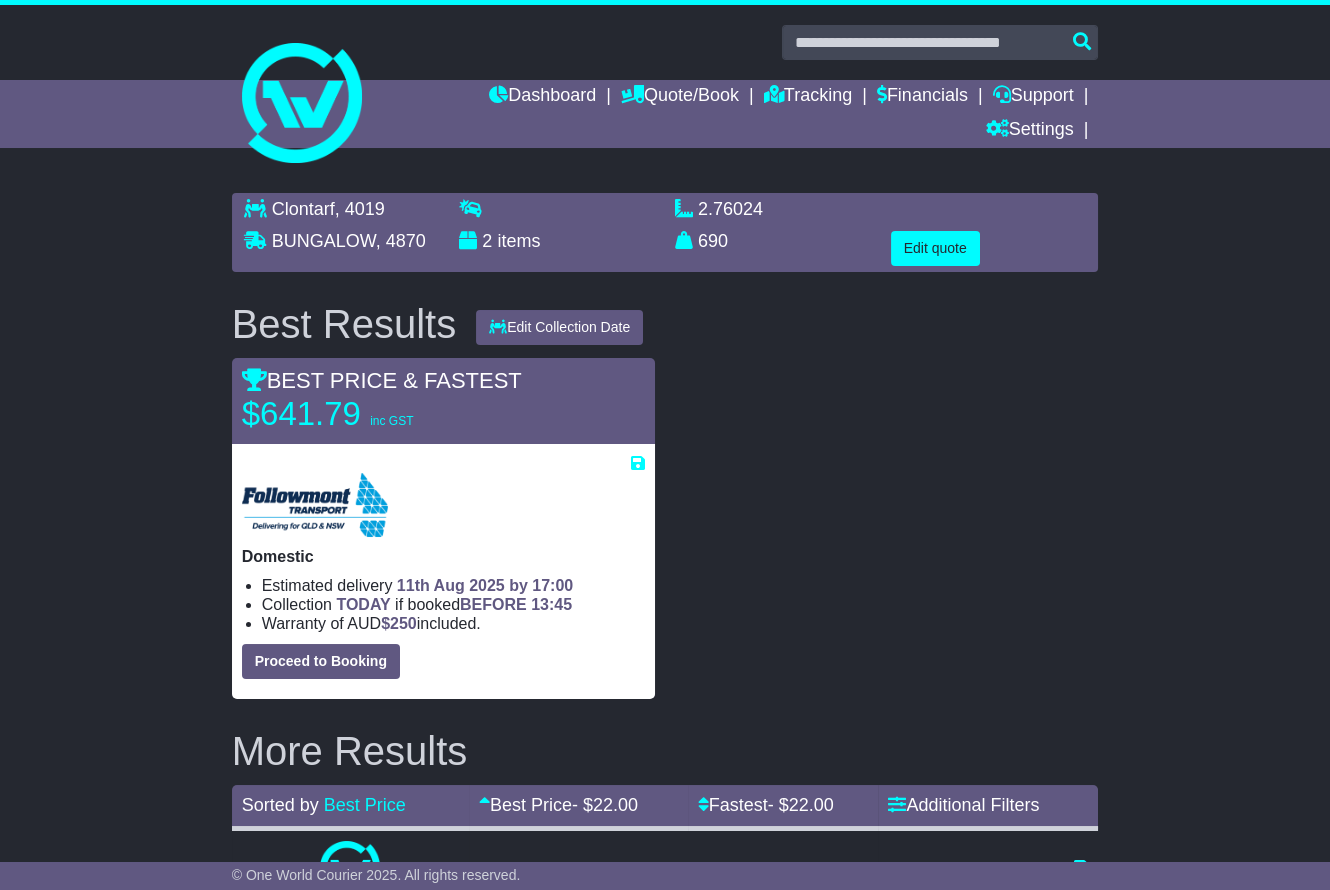 select on "****" 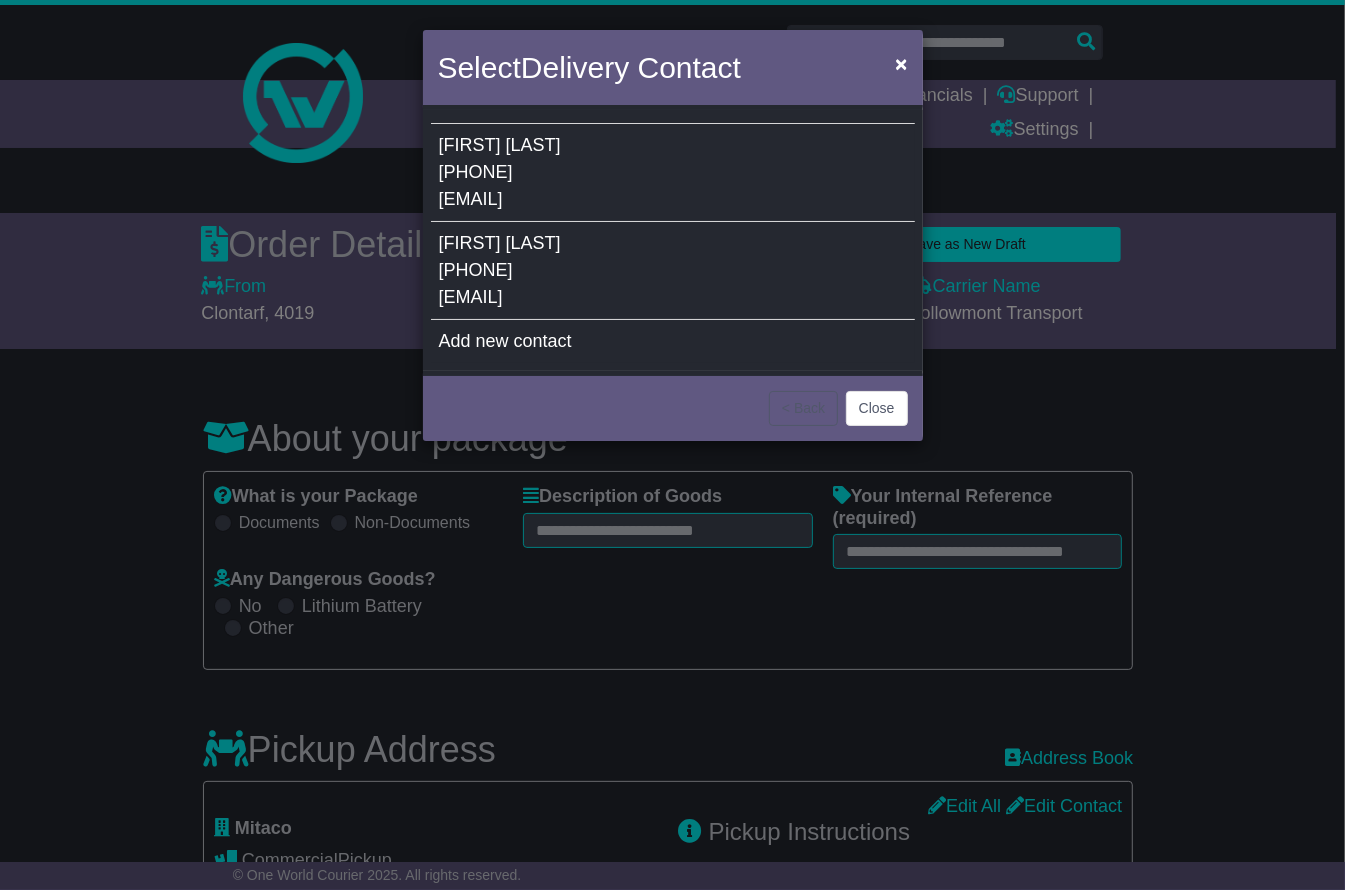 click on "Michael   Arcidiacono
0456 900341
mick@nqforklifts.com.au" at bounding box center [673, 173] 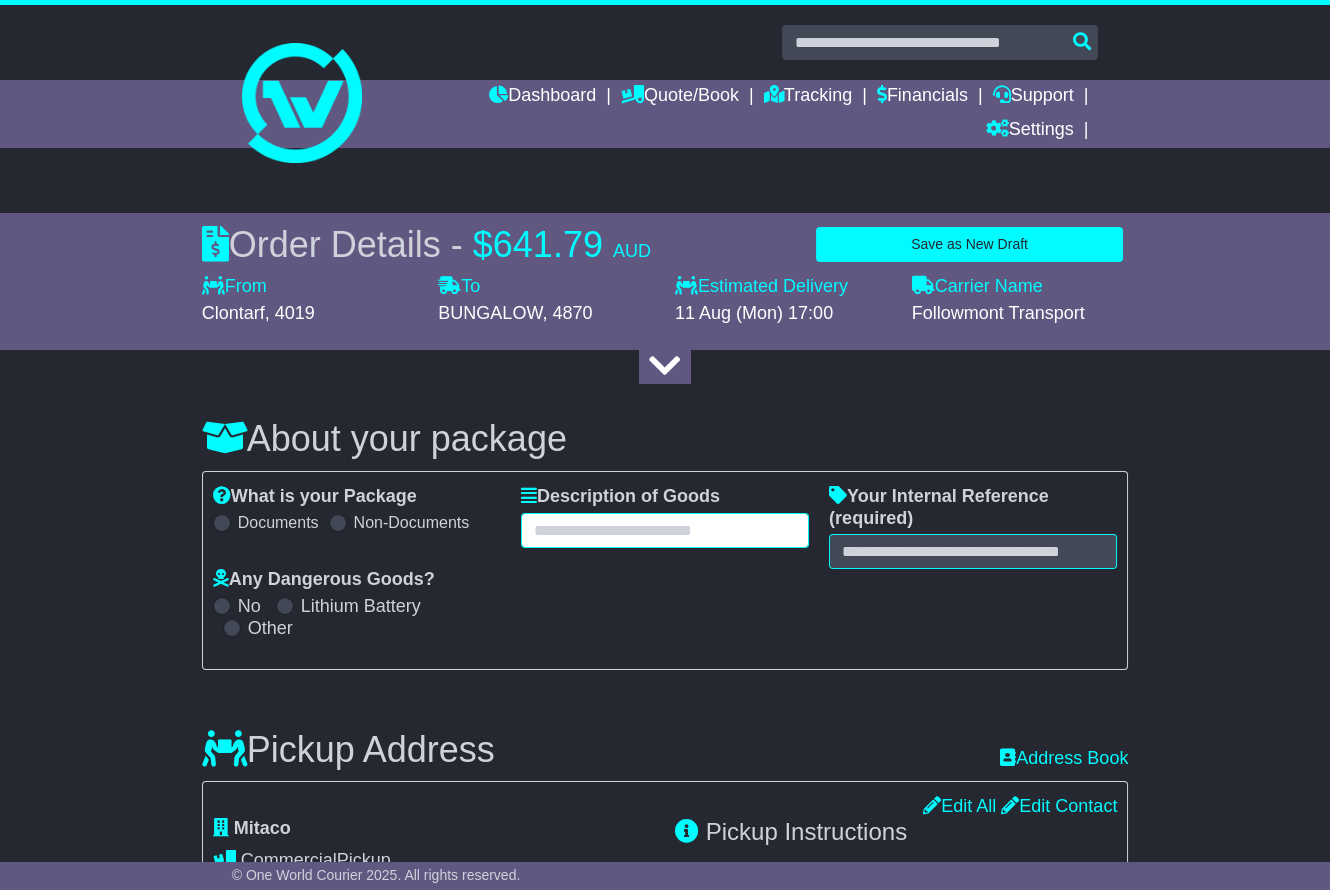 click at bounding box center (665, 530) 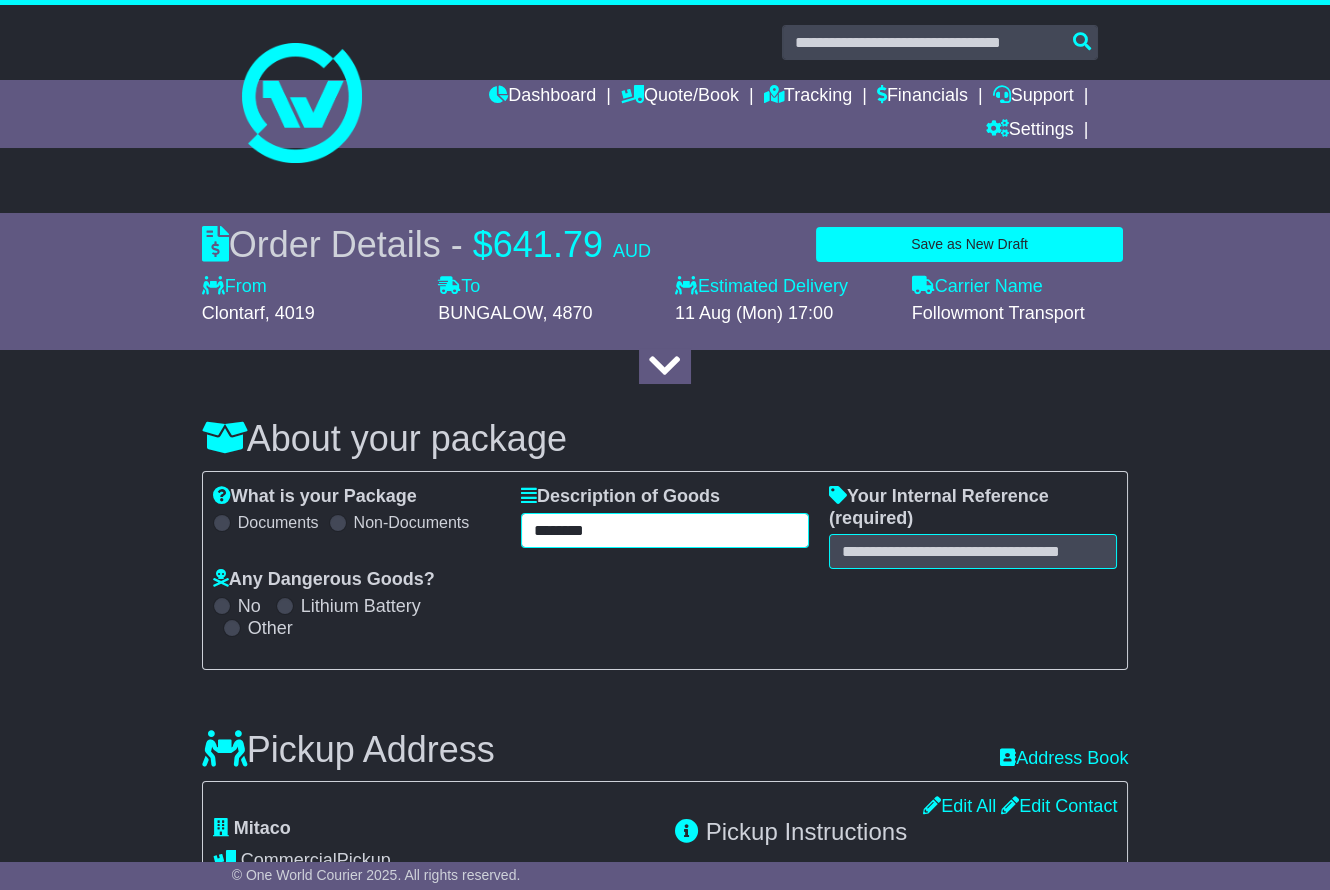 type on "********" 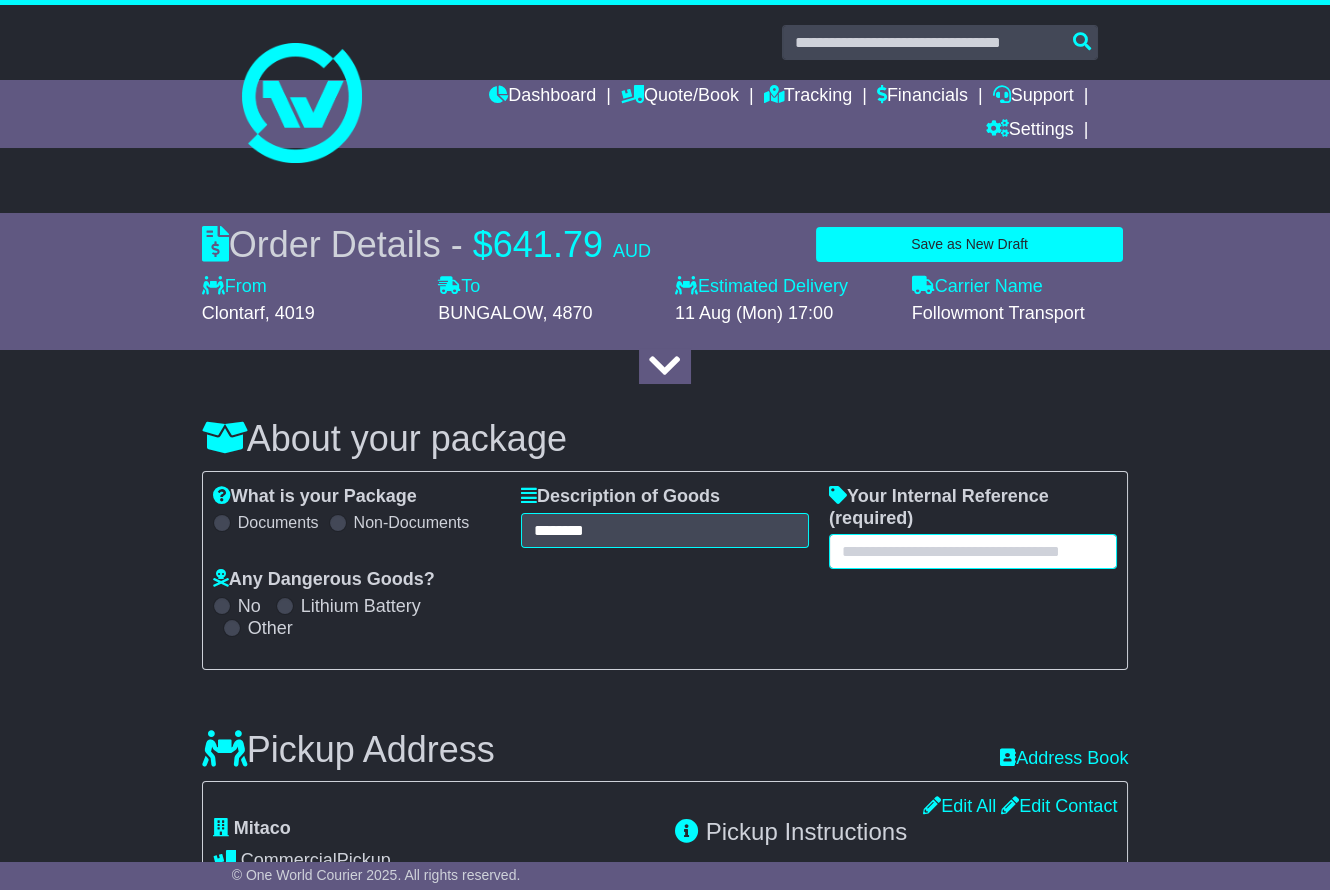 click at bounding box center (973, 551) 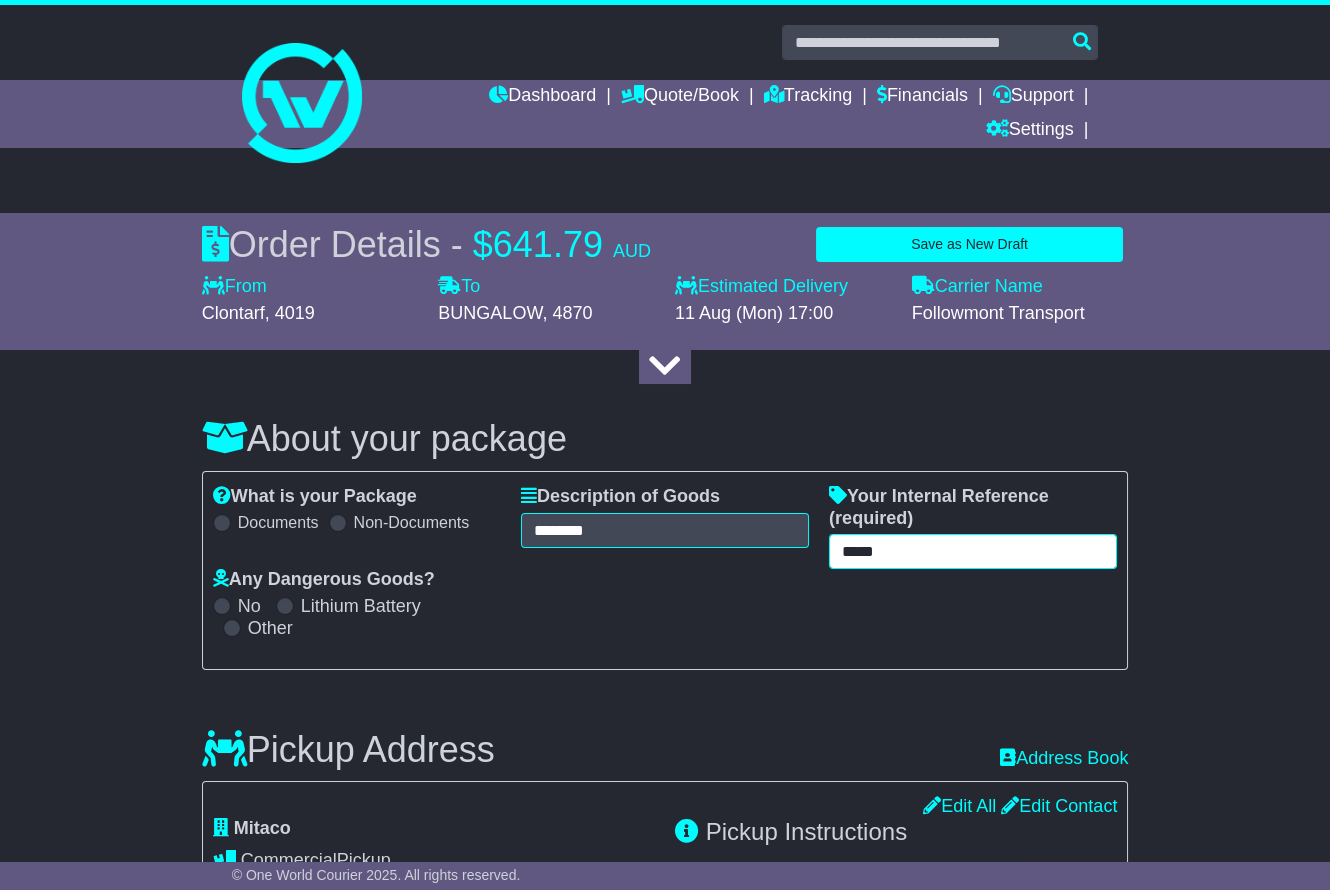 type on "*****" 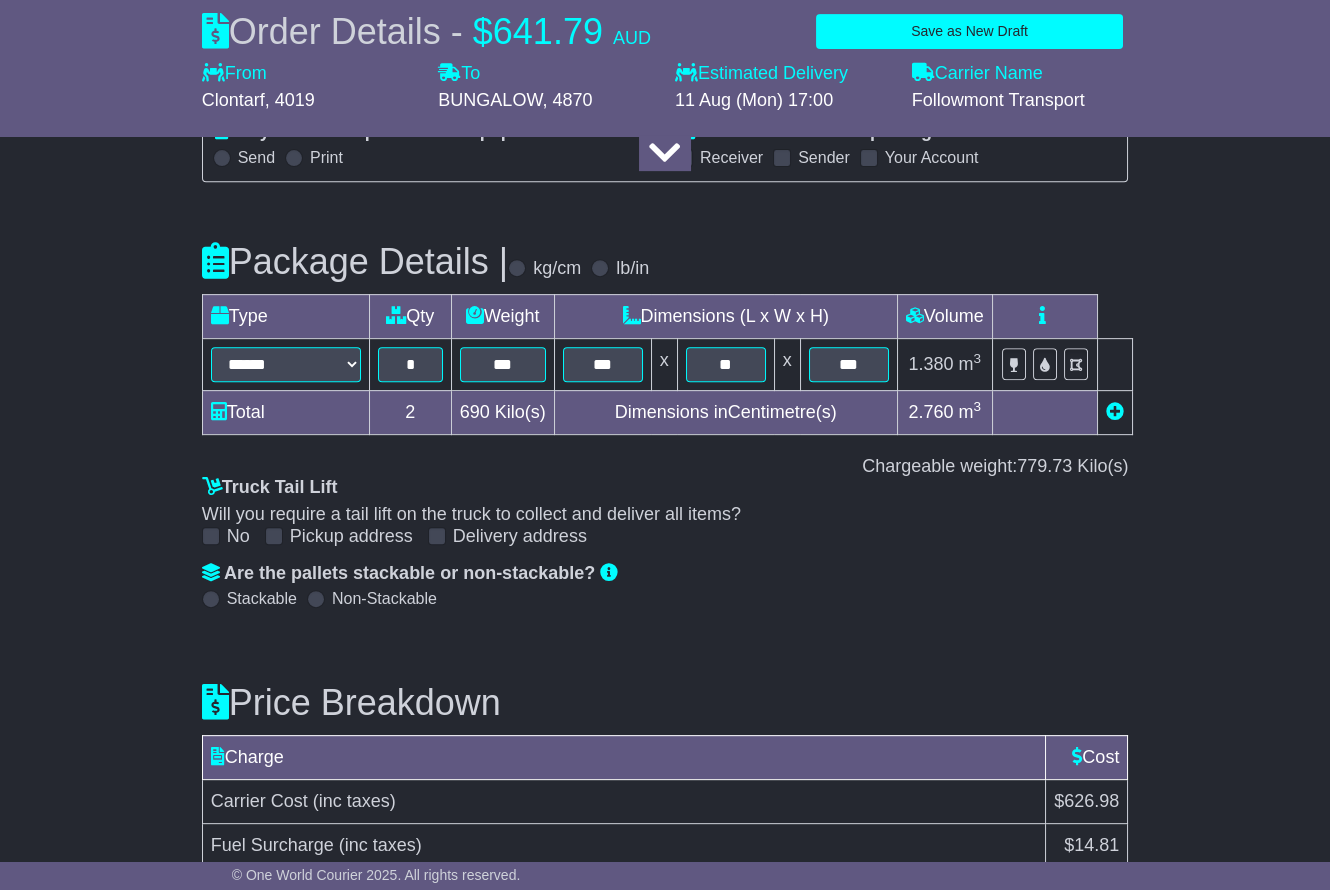 scroll, scrollTop: 2198, scrollLeft: 0, axis: vertical 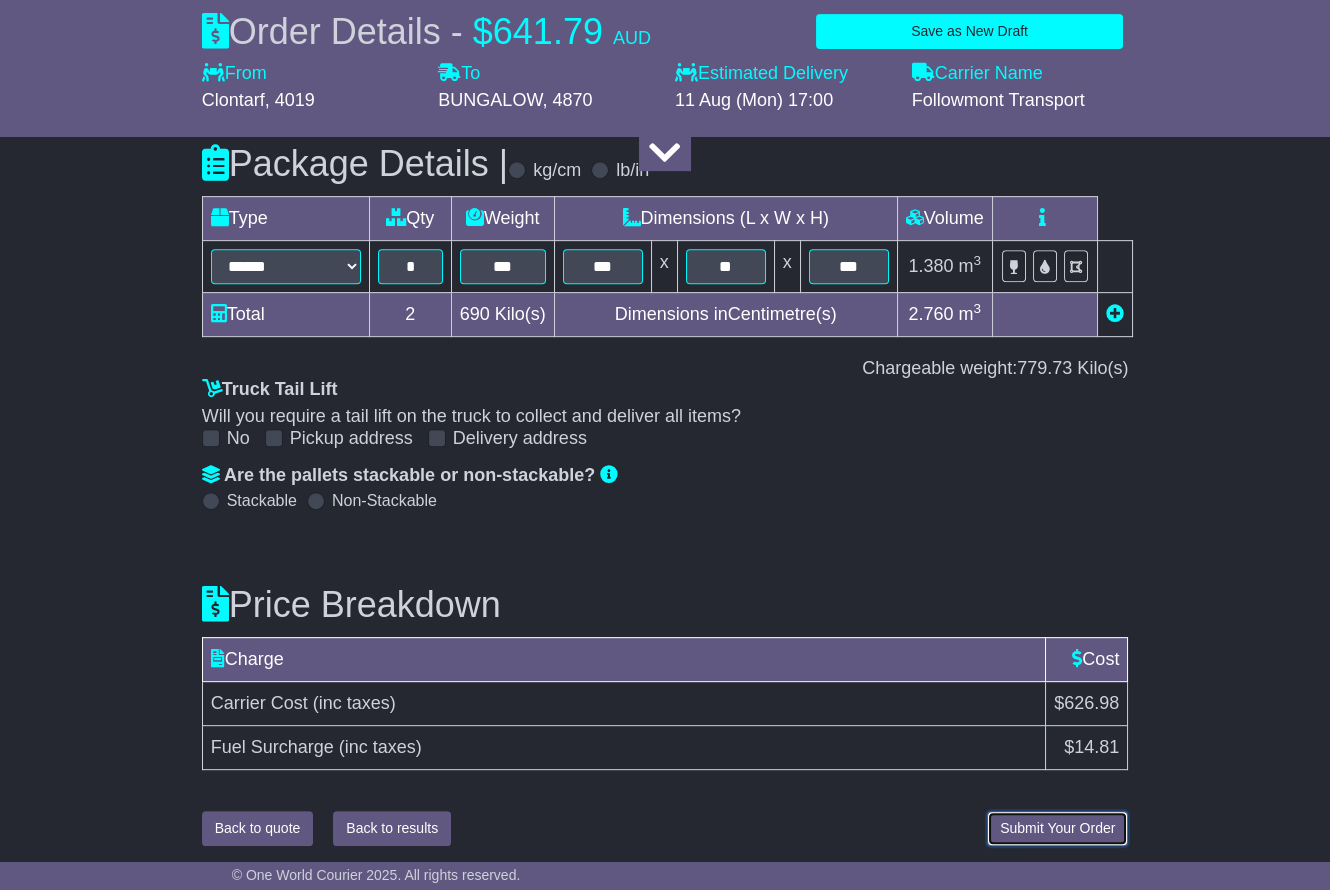 click on "Submit Your Order" at bounding box center (1057, 828) 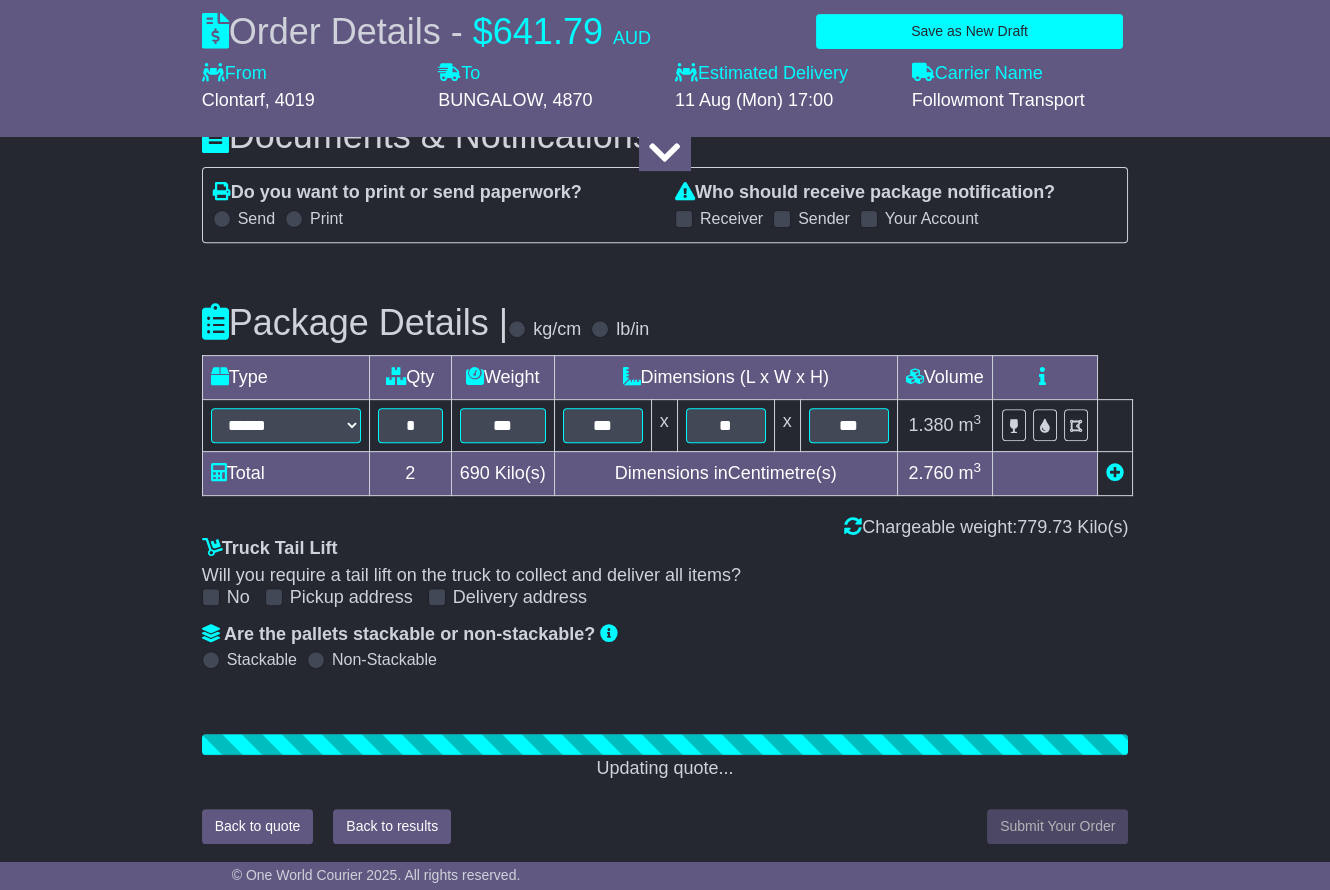 scroll, scrollTop: 2198, scrollLeft: 0, axis: vertical 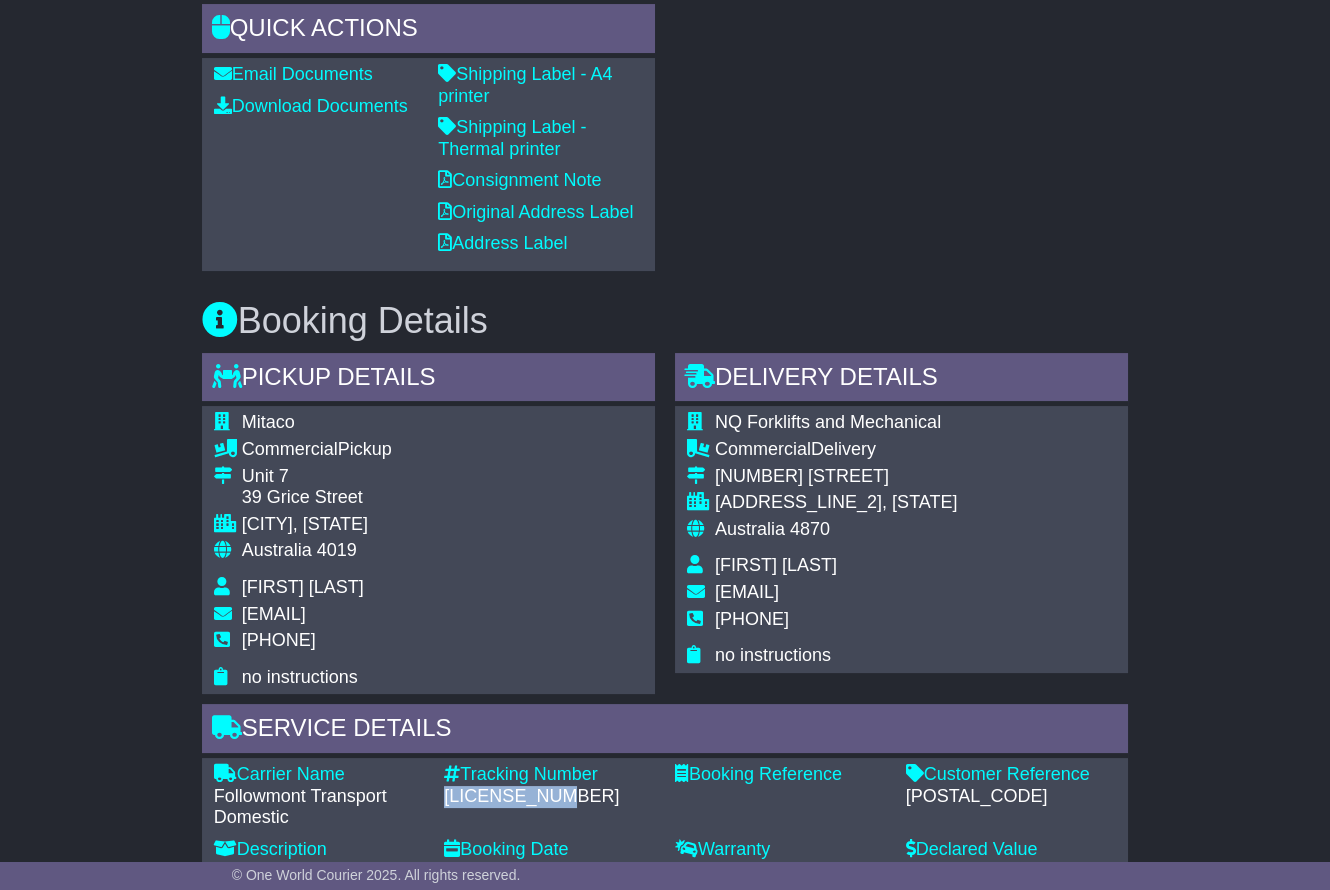 drag, startPoint x: 585, startPoint y: 794, endPoint x: 448, endPoint y: 795, distance: 137.00365 